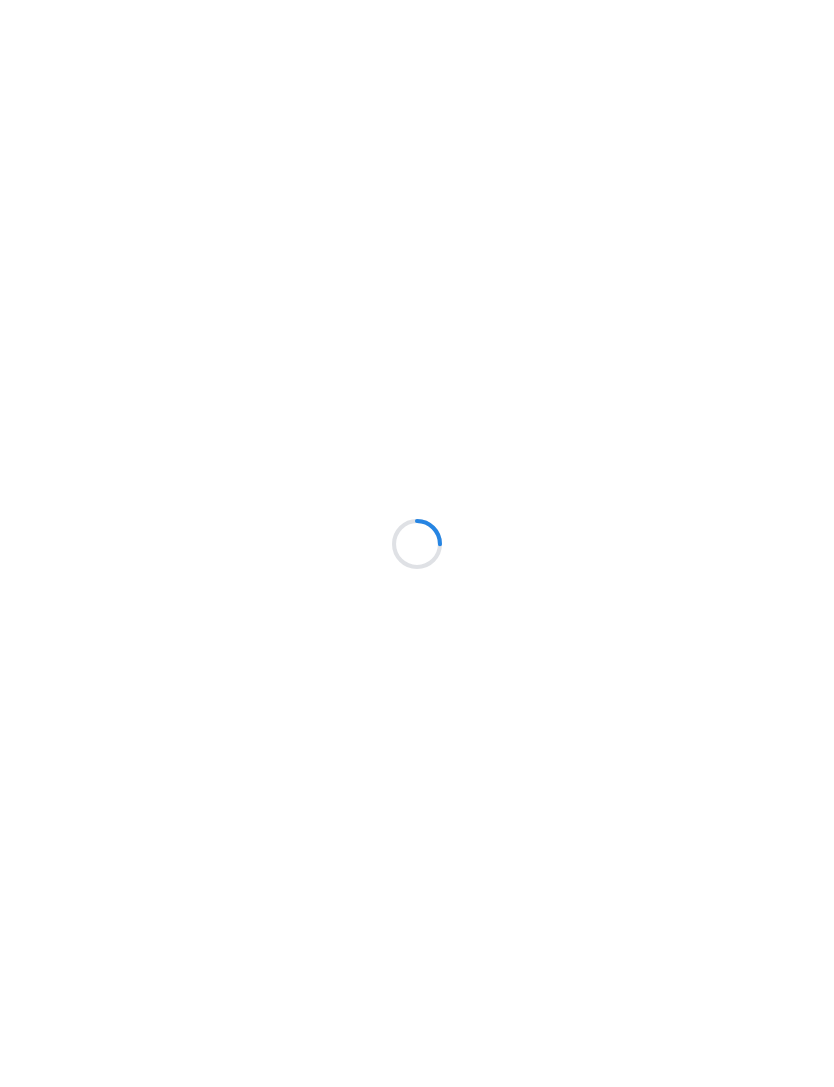 scroll, scrollTop: 0, scrollLeft: 0, axis: both 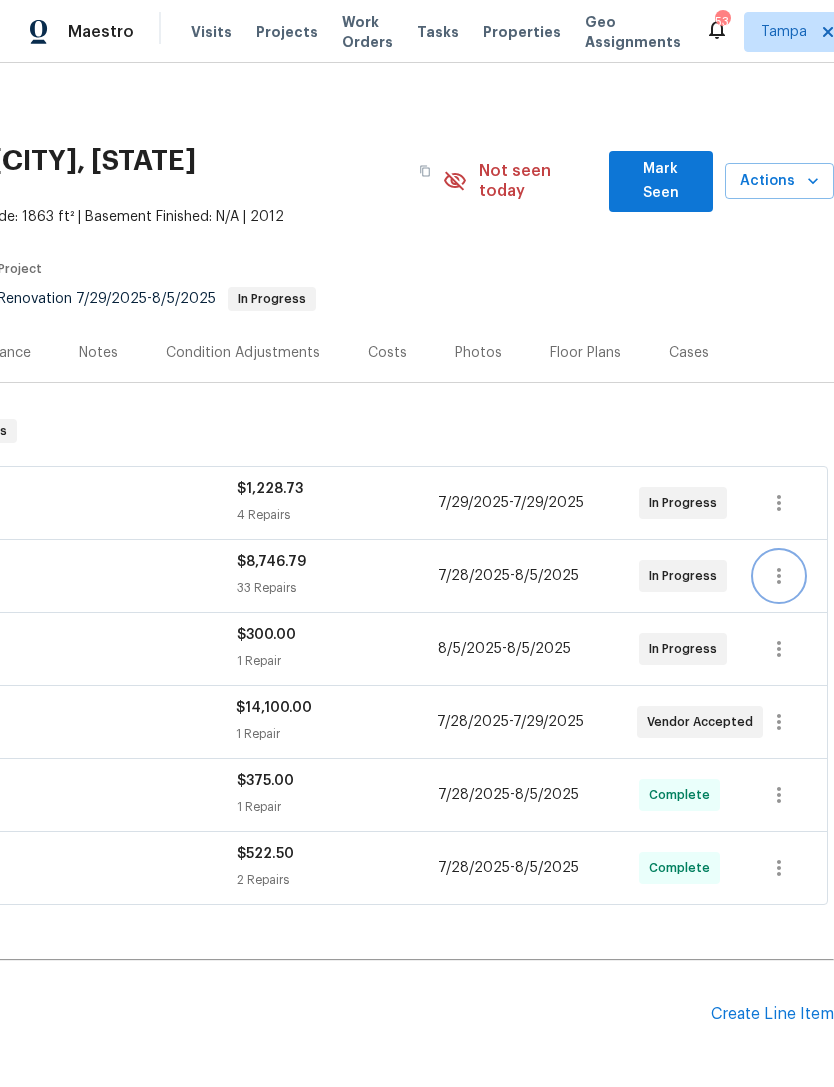 click 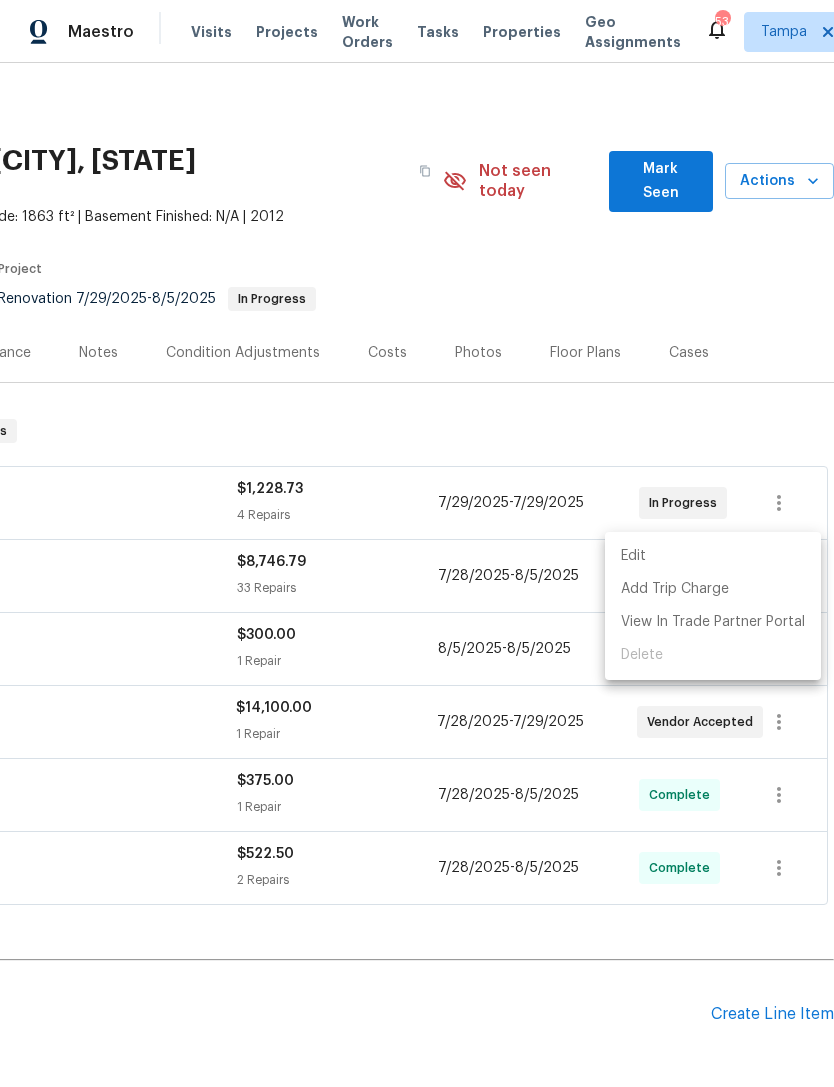 click on "Edit" at bounding box center [713, 556] 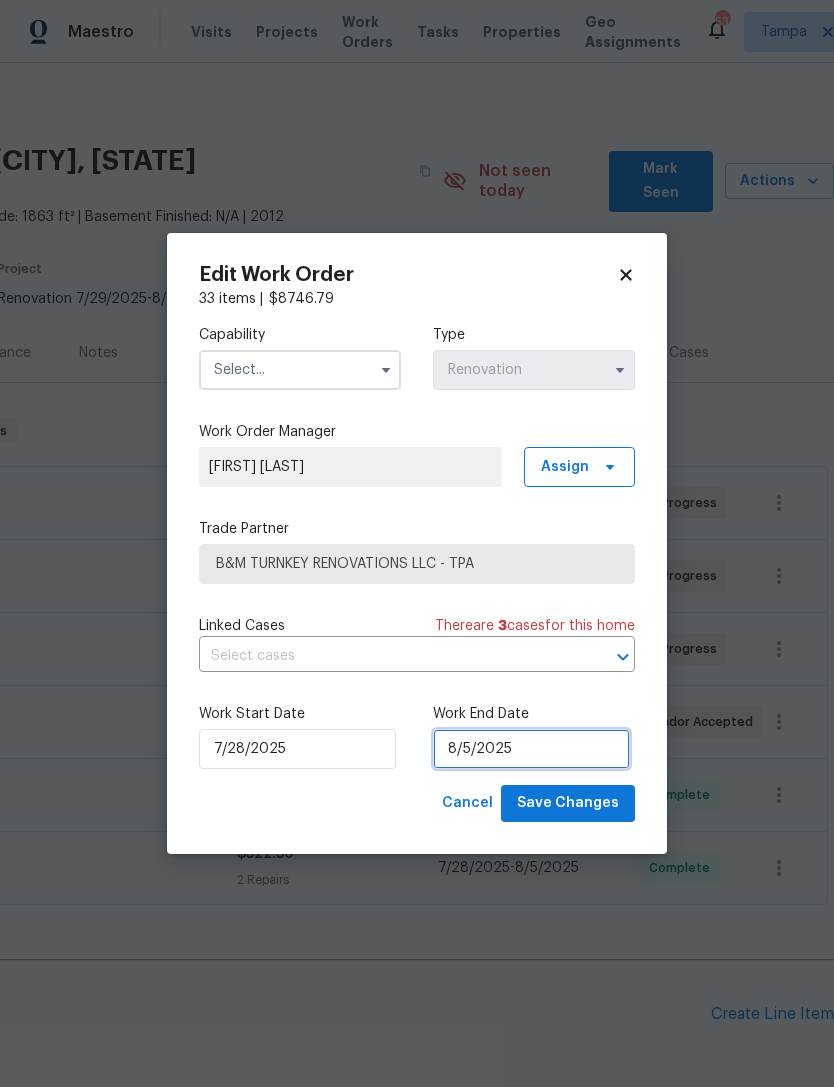 click on "8/5/2025" at bounding box center [531, 749] 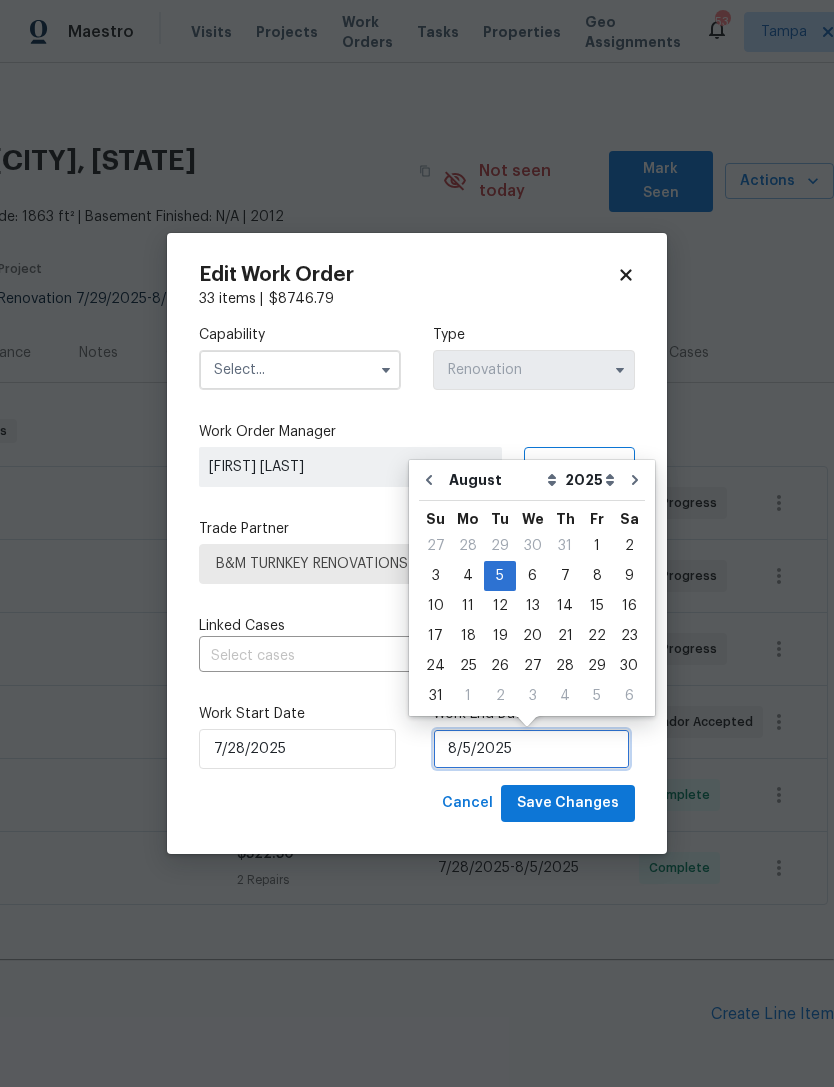 scroll, scrollTop: 37, scrollLeft: 0, axis: vertical 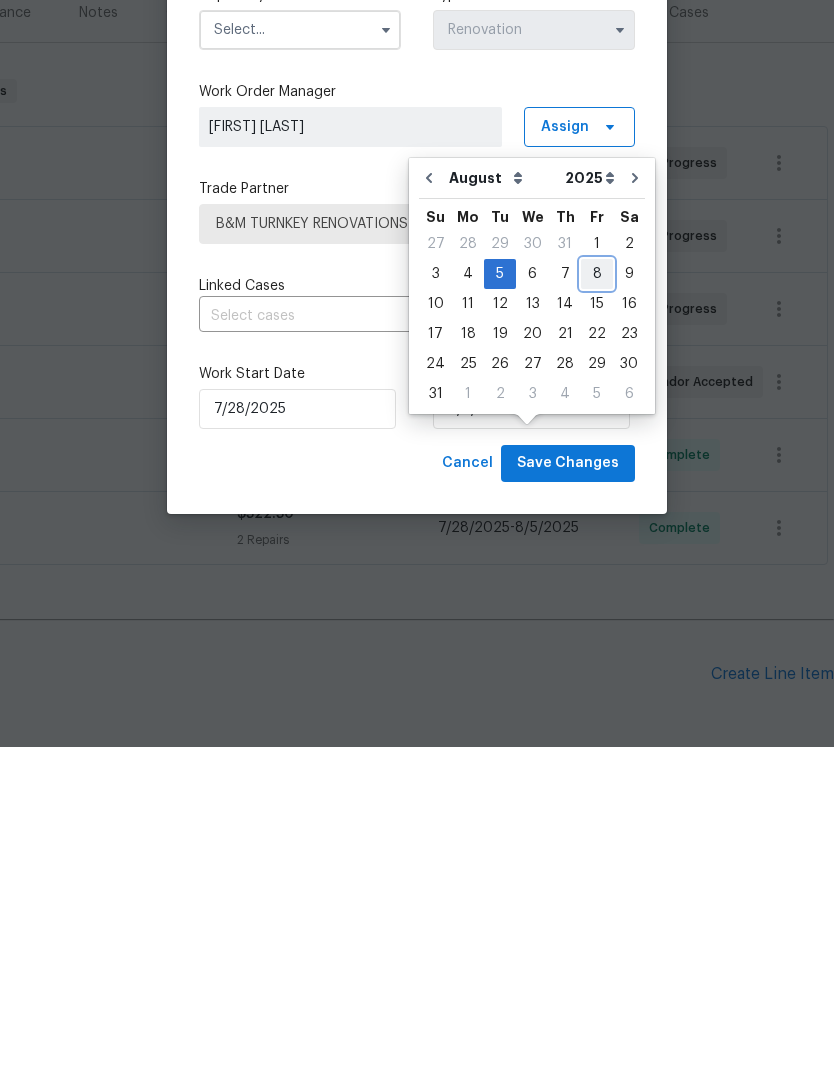 click on "8" at bounding box center (597, 614) 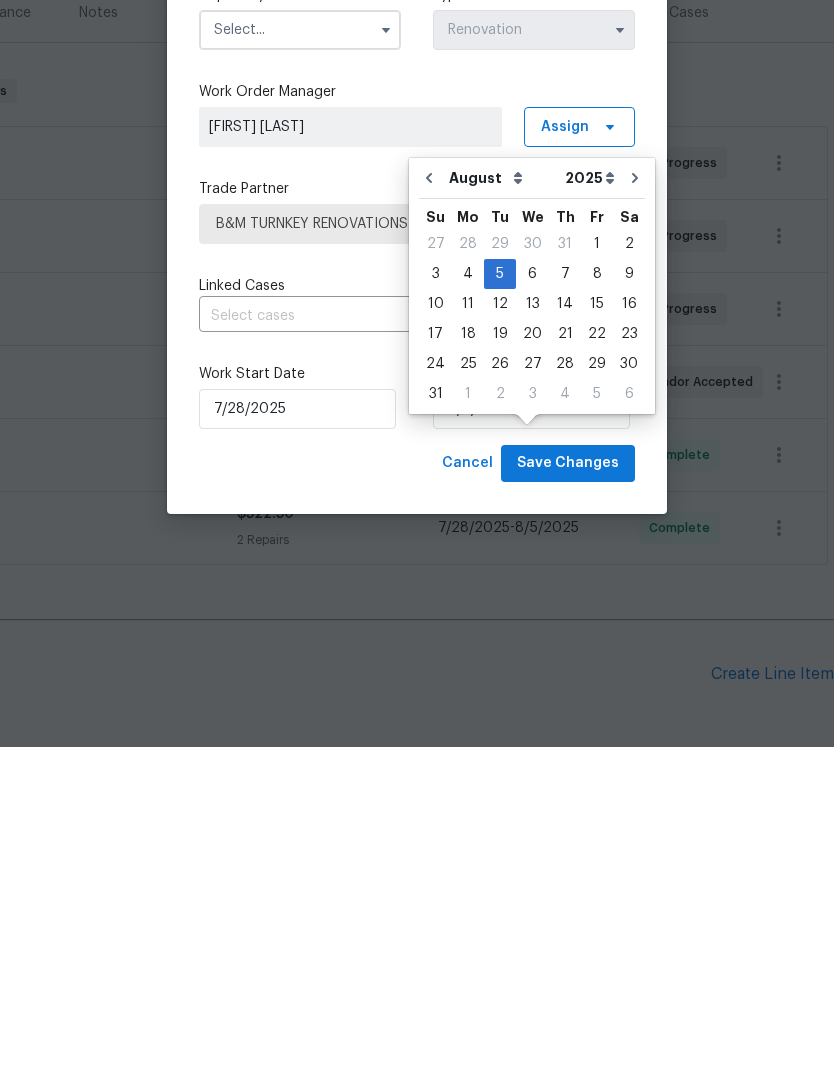 scroll, scrollTop: 64, scrollLeft: 0, axis: vertical 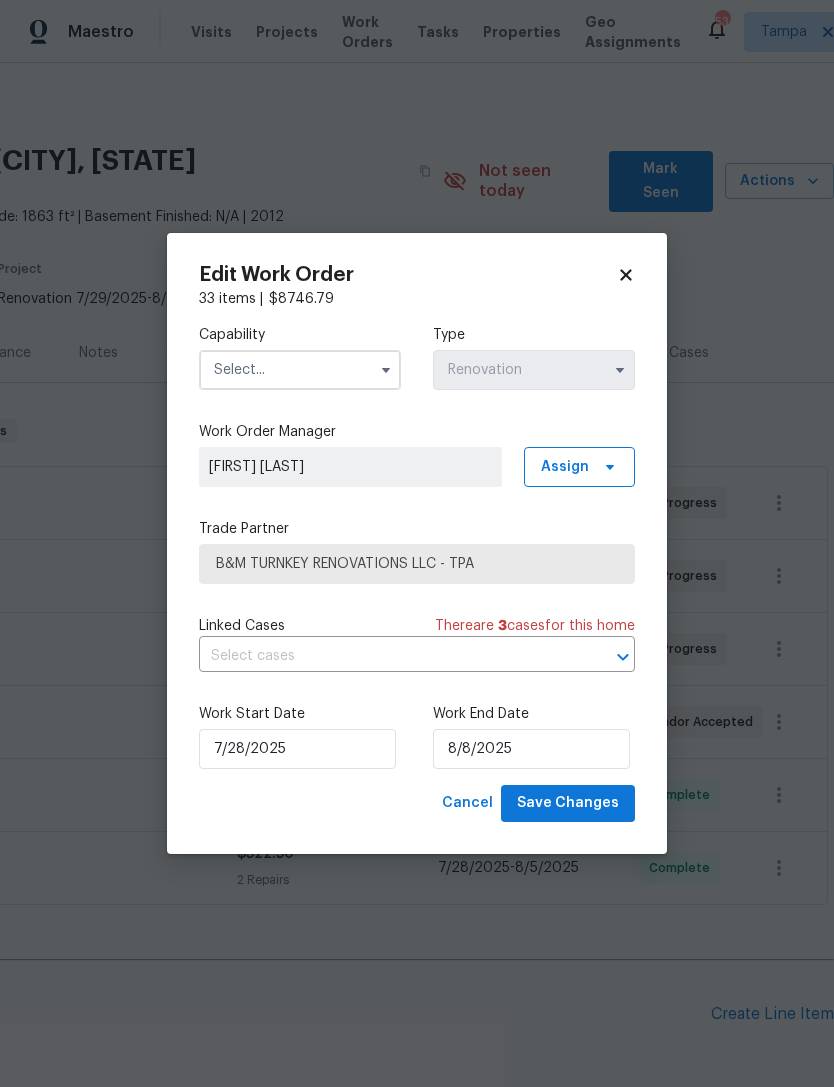 click at bounding box center (300, 370) 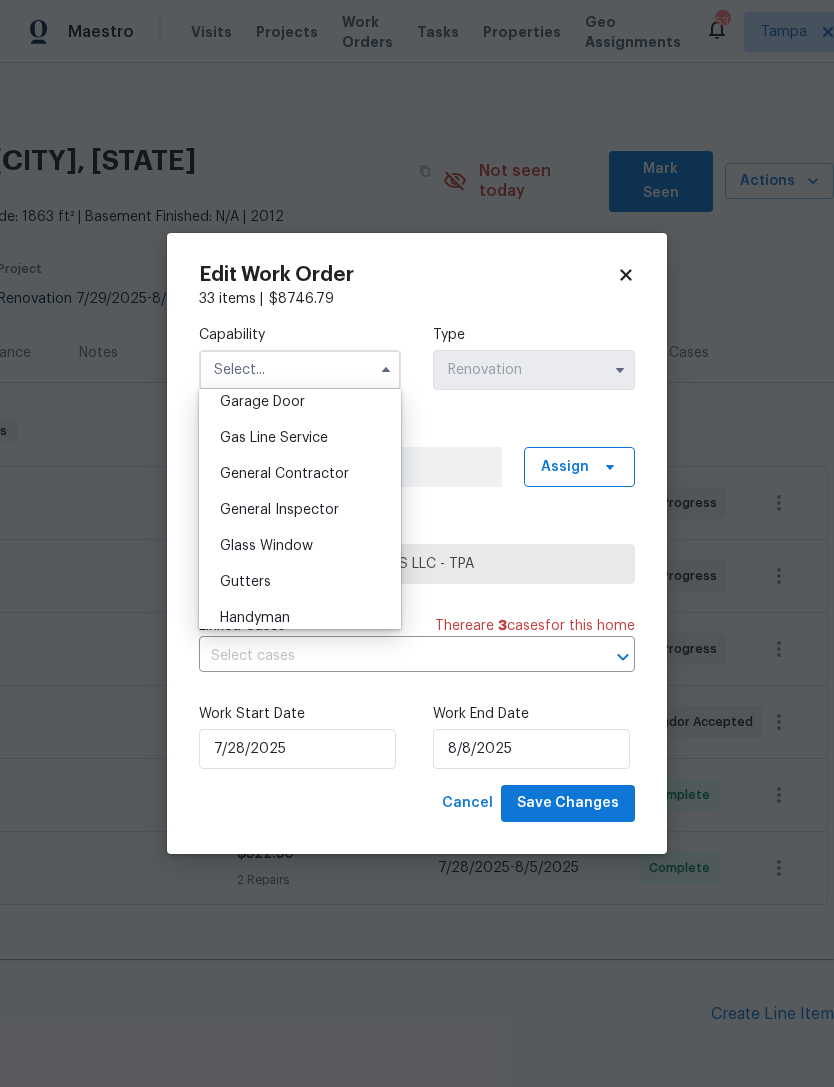 scroll, scrollTop: 891, scrollLeft: 0, axis: vertical 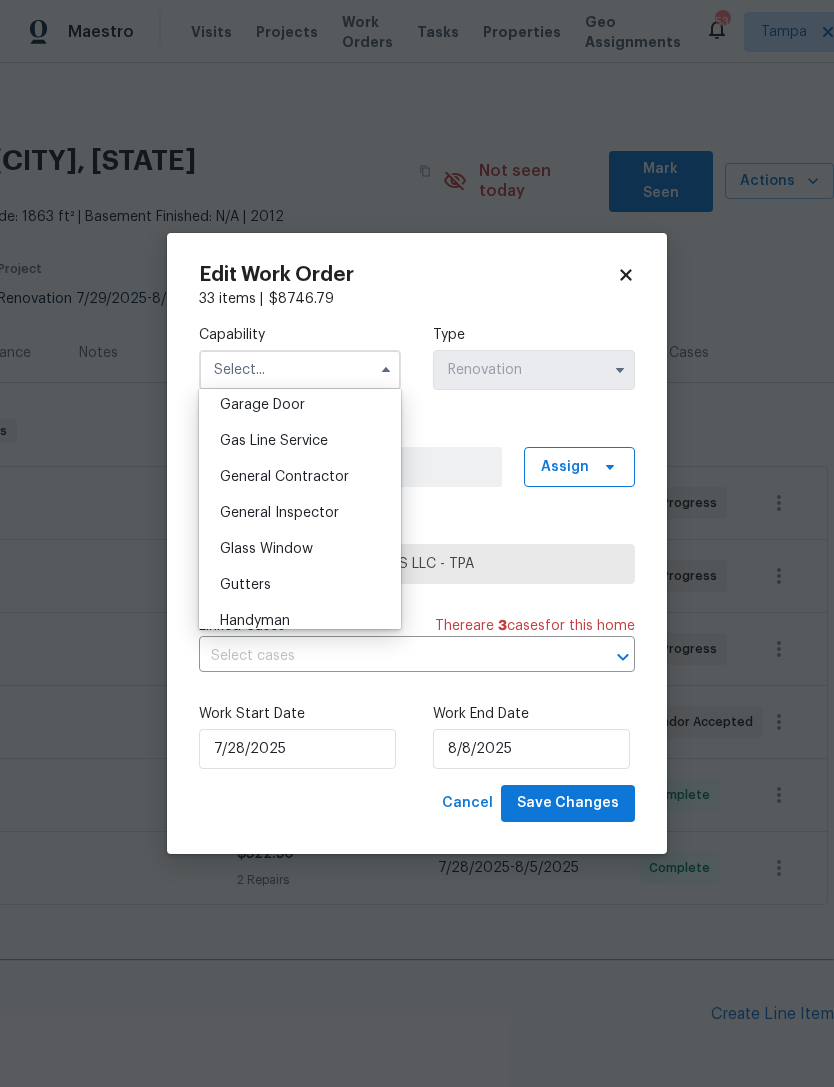 click on "General Contractor" at bounding box center [284, 477] 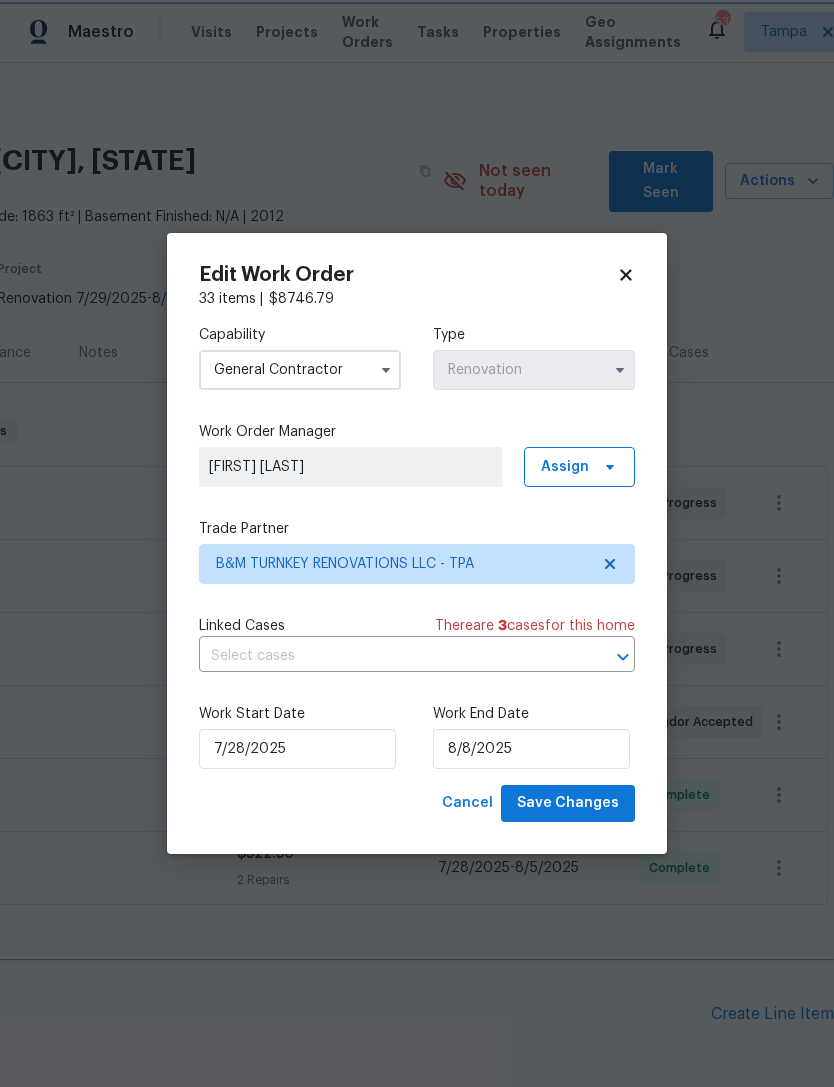 type on "General Contractor" 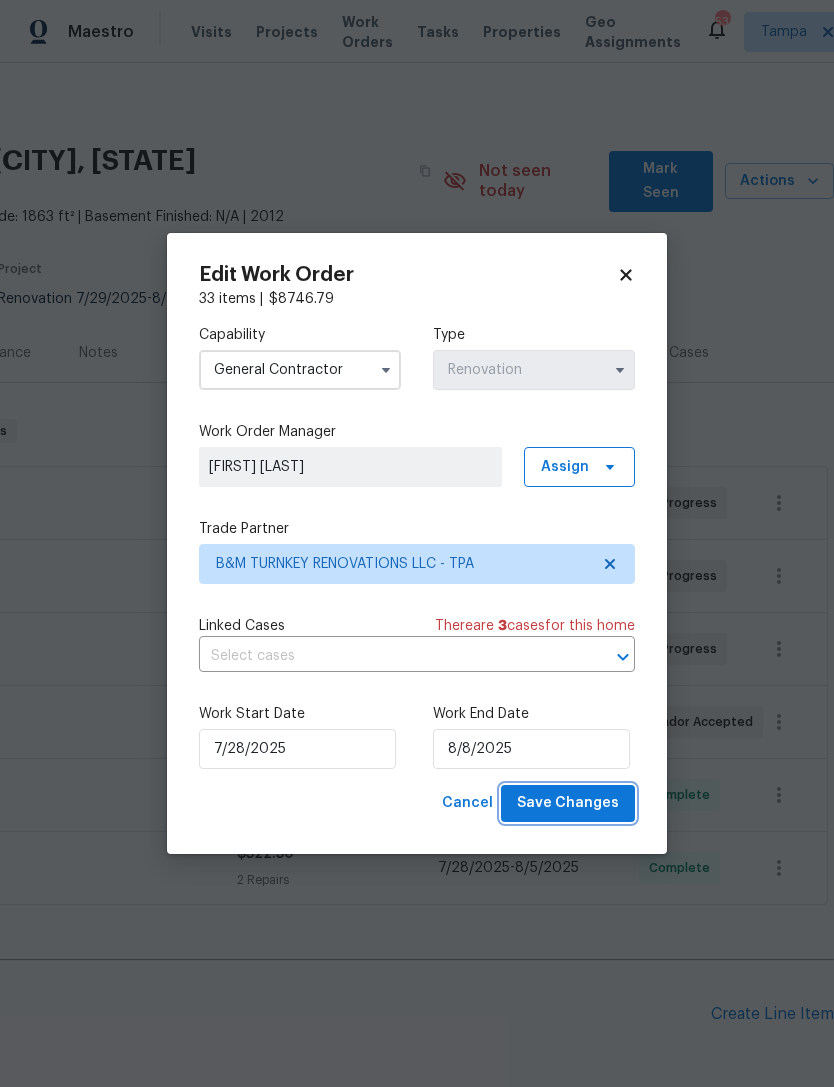 click on "Save Changes" at bounding box center (568, 803) 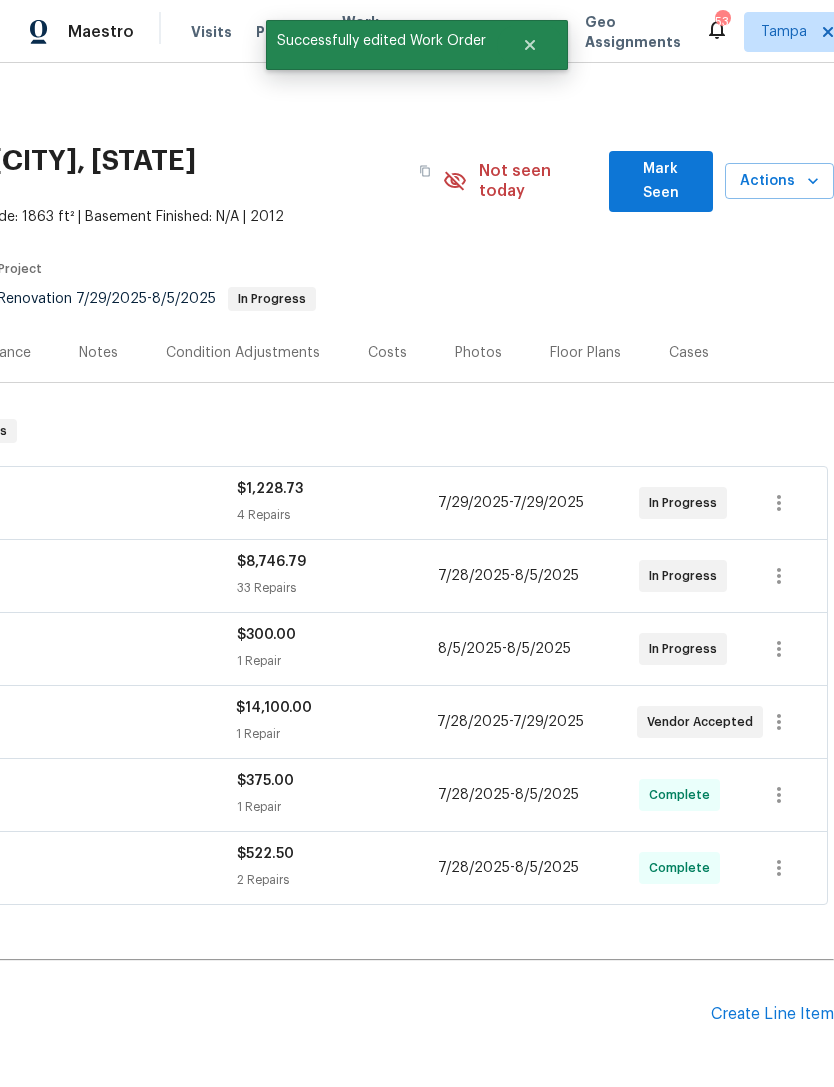 scroll, scrollTop: 0, scrollLeft: 296, axis: horizontal 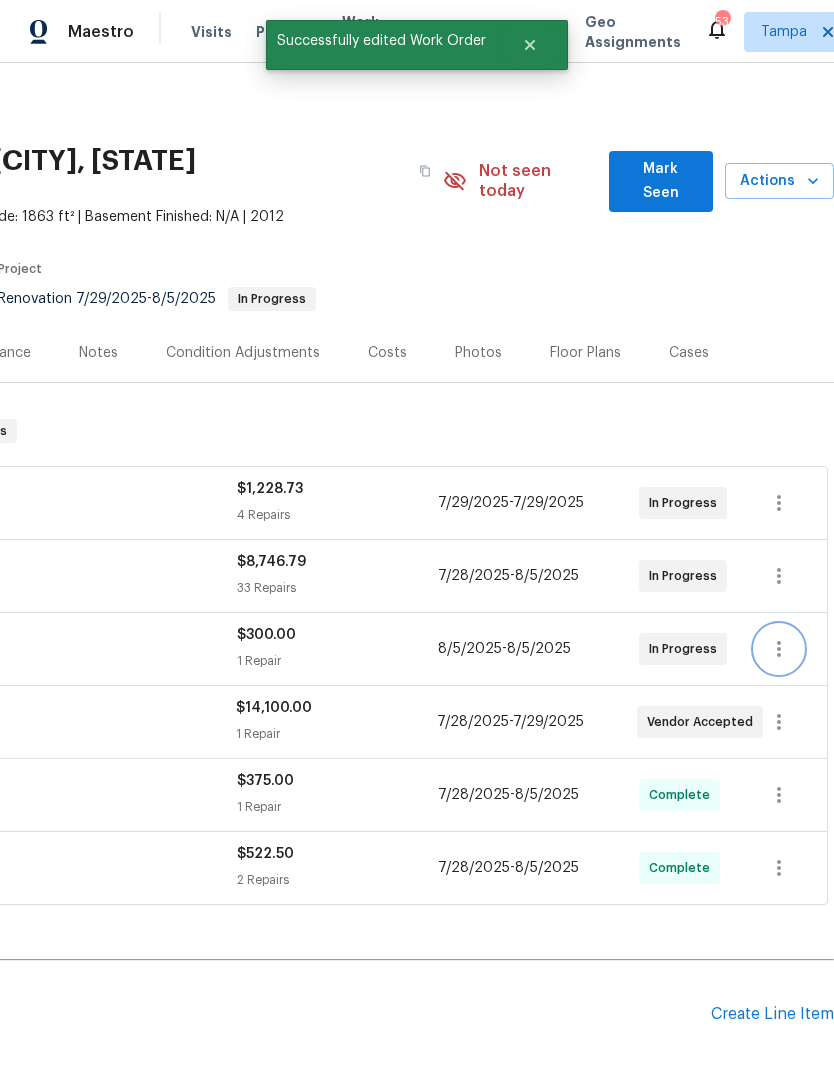 click 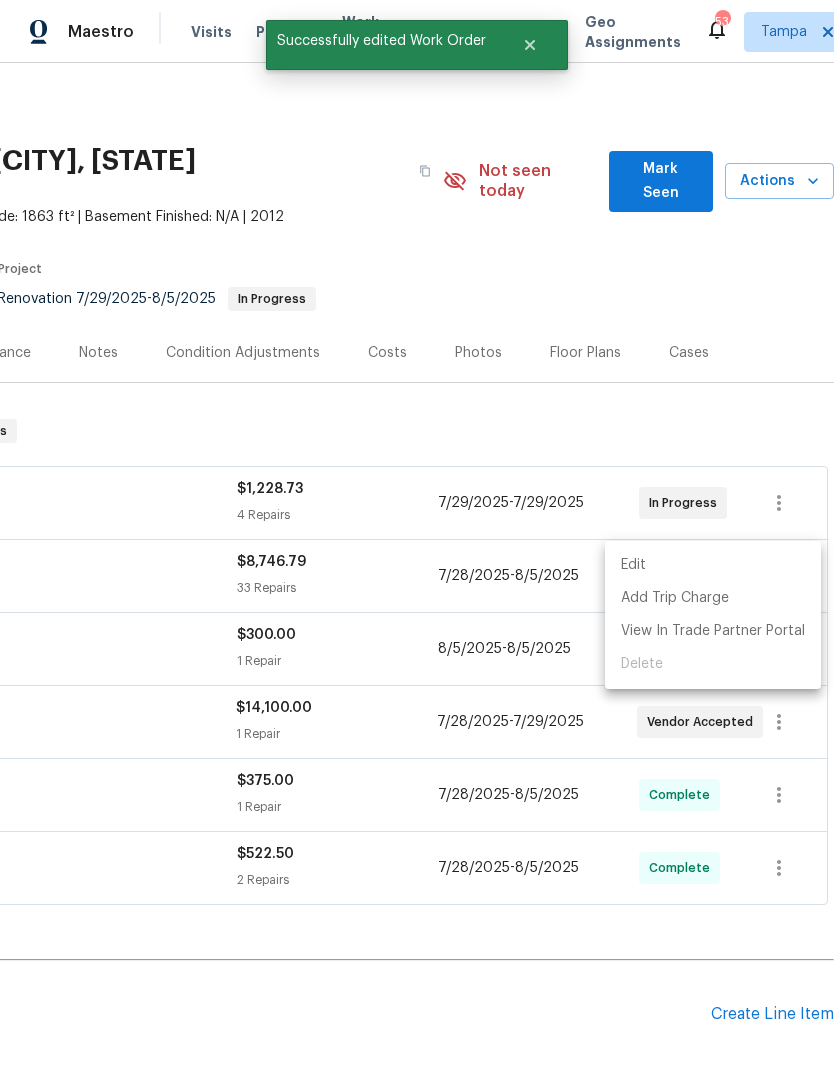 click on "Edit" at bounding box center [713, 565] 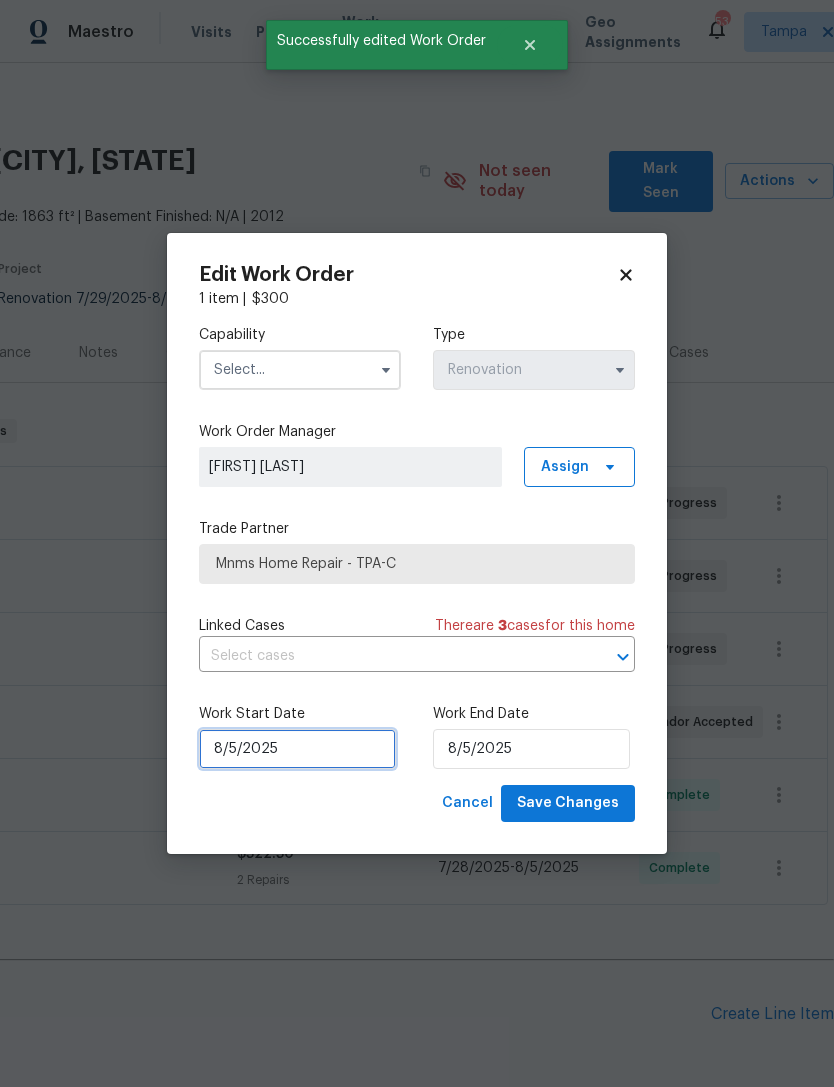 click on "8/5/2025" at bounding box center (297, 749) 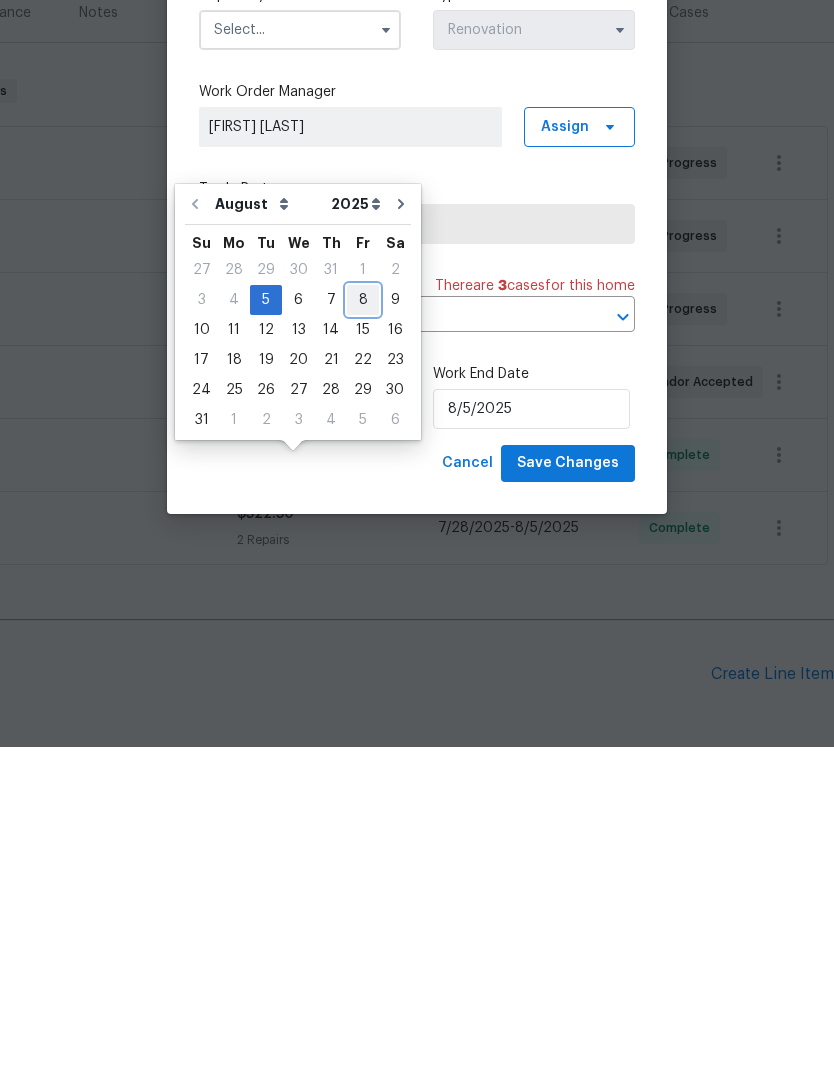 click on "8" at bounding box center (363, 640) 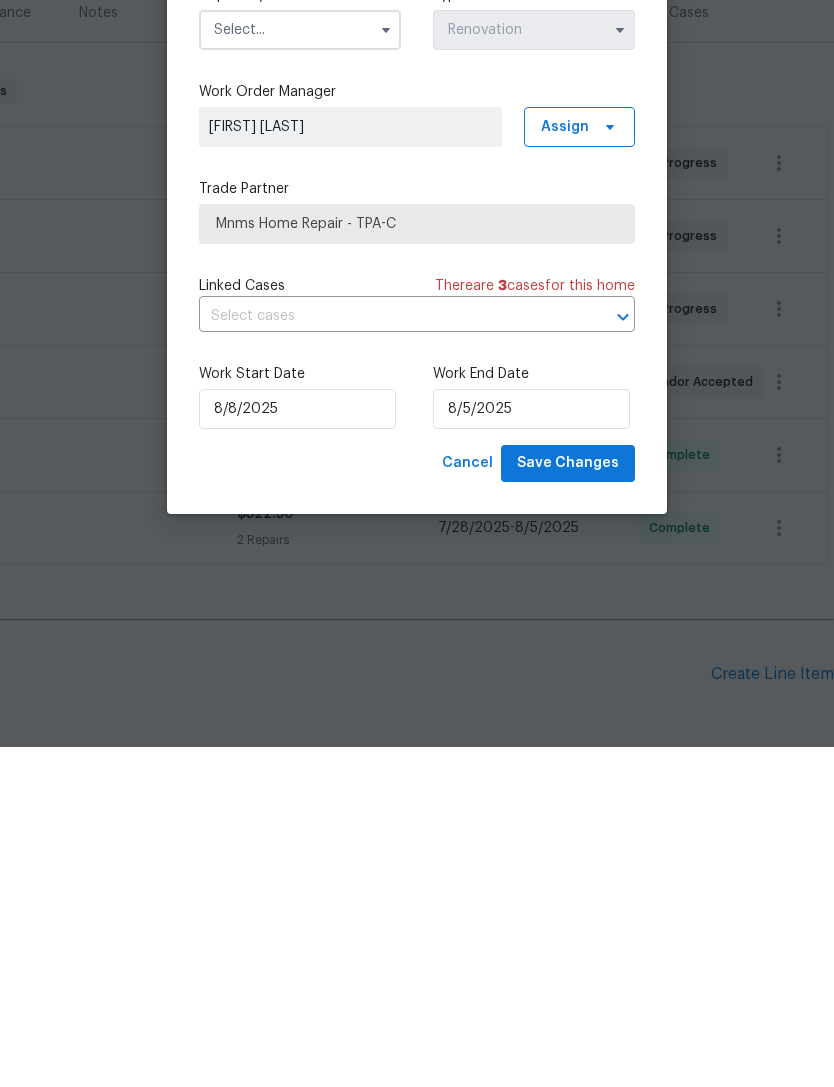 type on "8/8/2025" 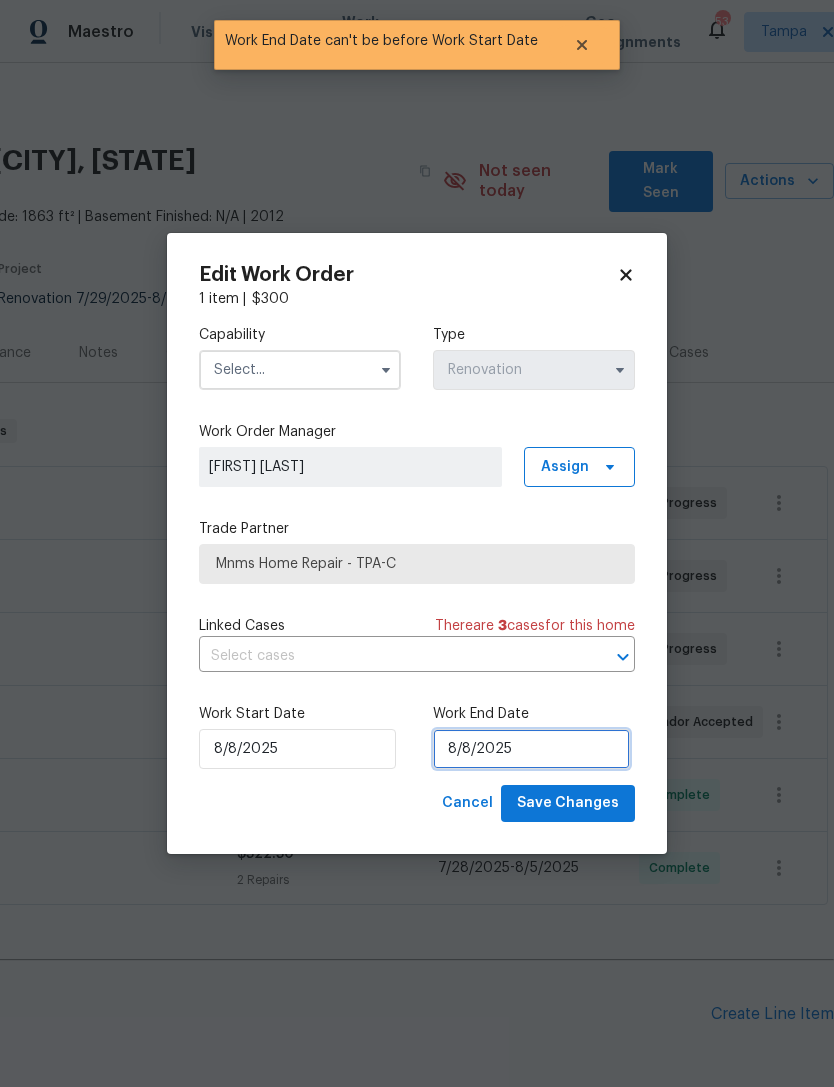 click on "8/8/2025" at bounding box center (531, 749) 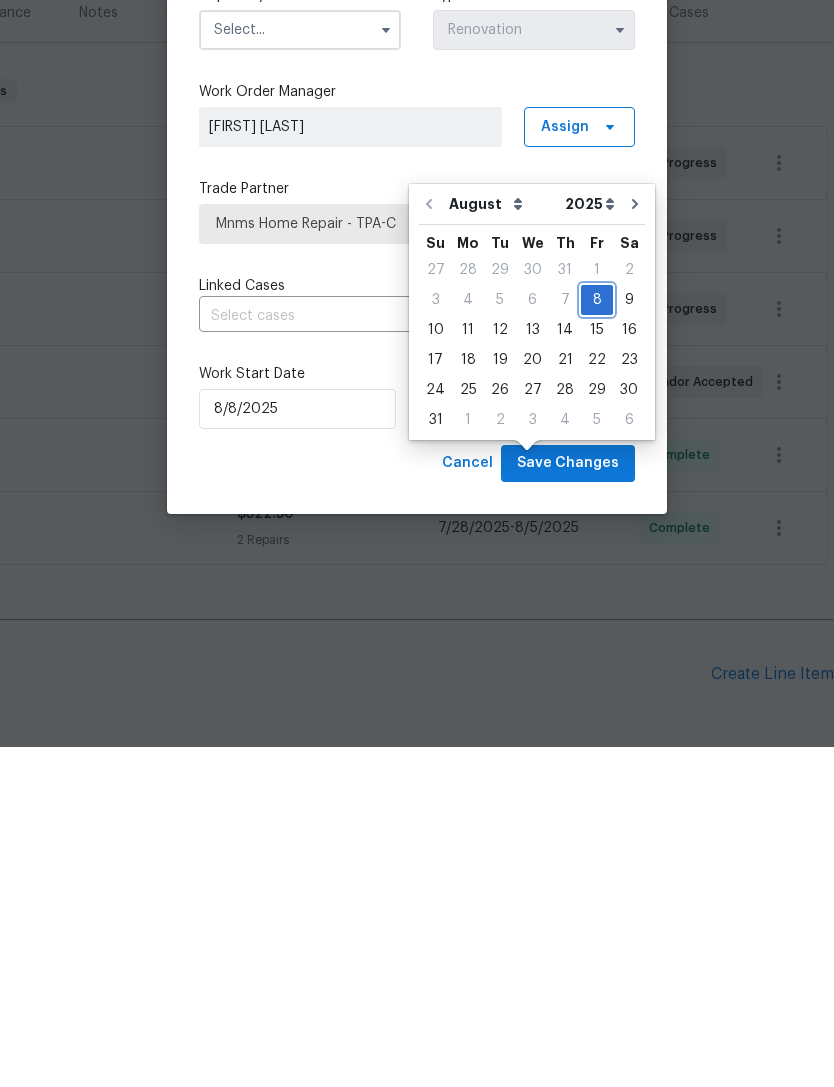click on "8" at bounding box center [597, 640] 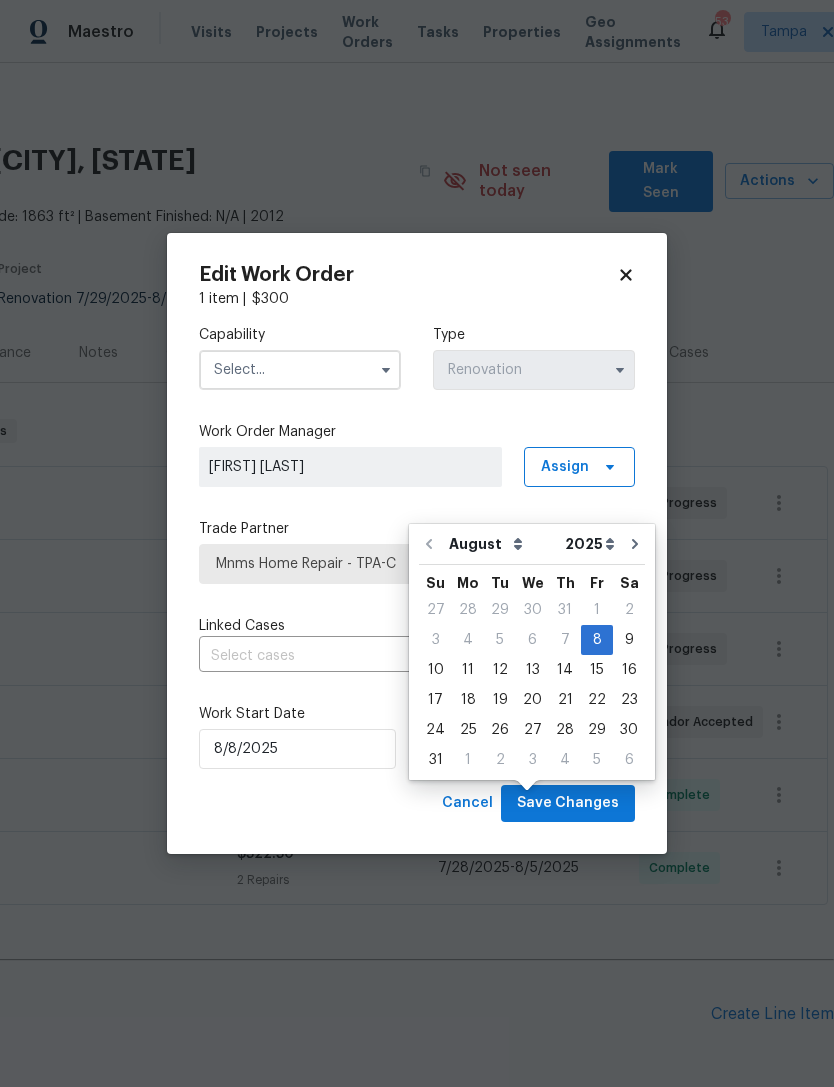 click at bounding box center (300, 370) 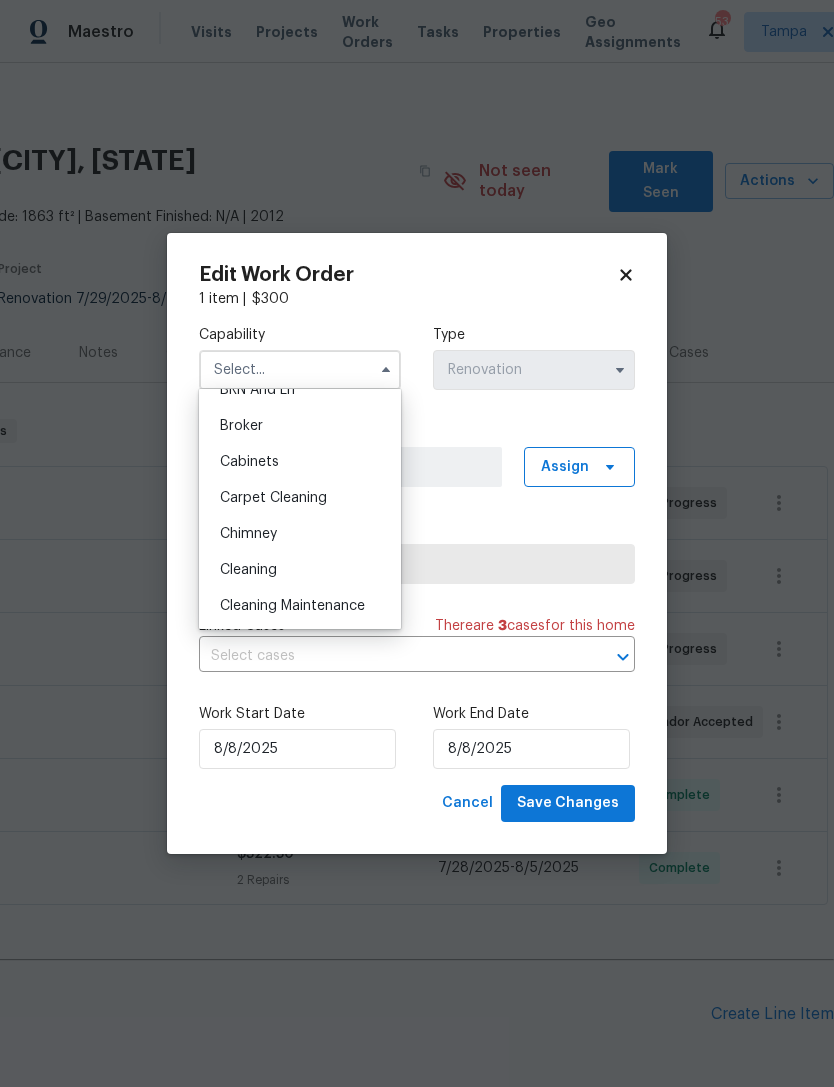 scroll, scrollTop: 196, scrollLeft: 0, axis: vertical 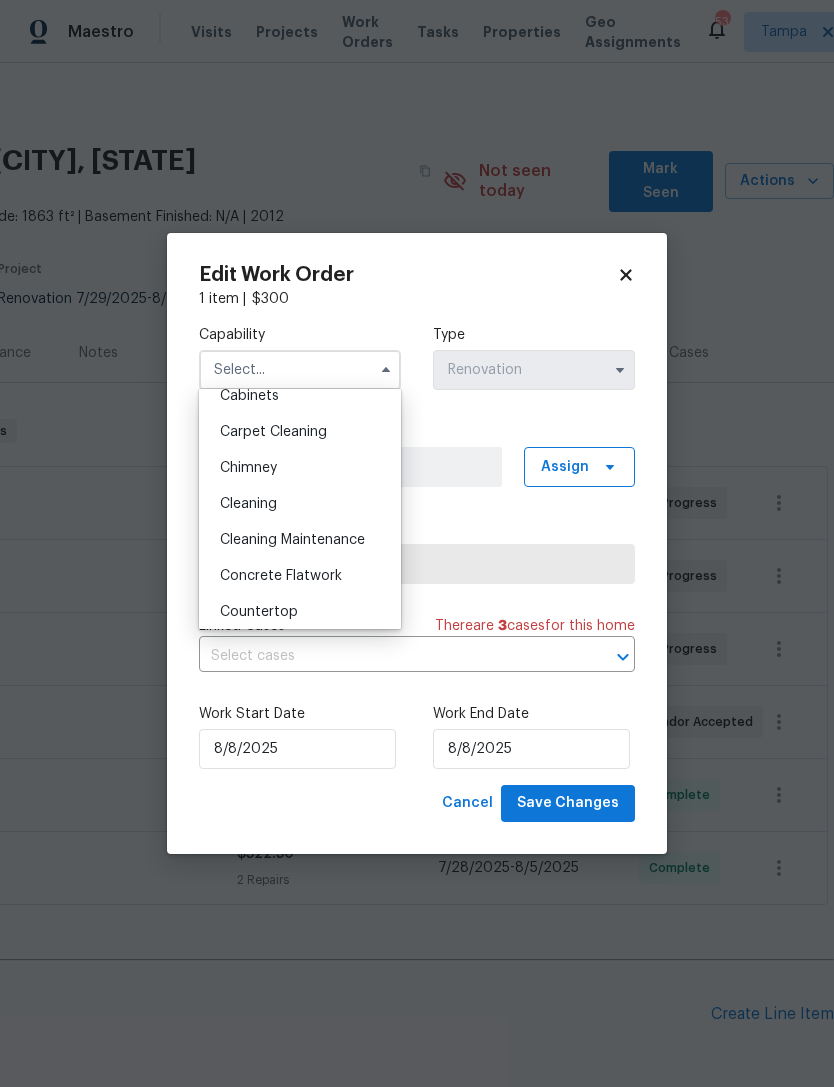 click on "Cleaning" at bounding box center (300, 504) 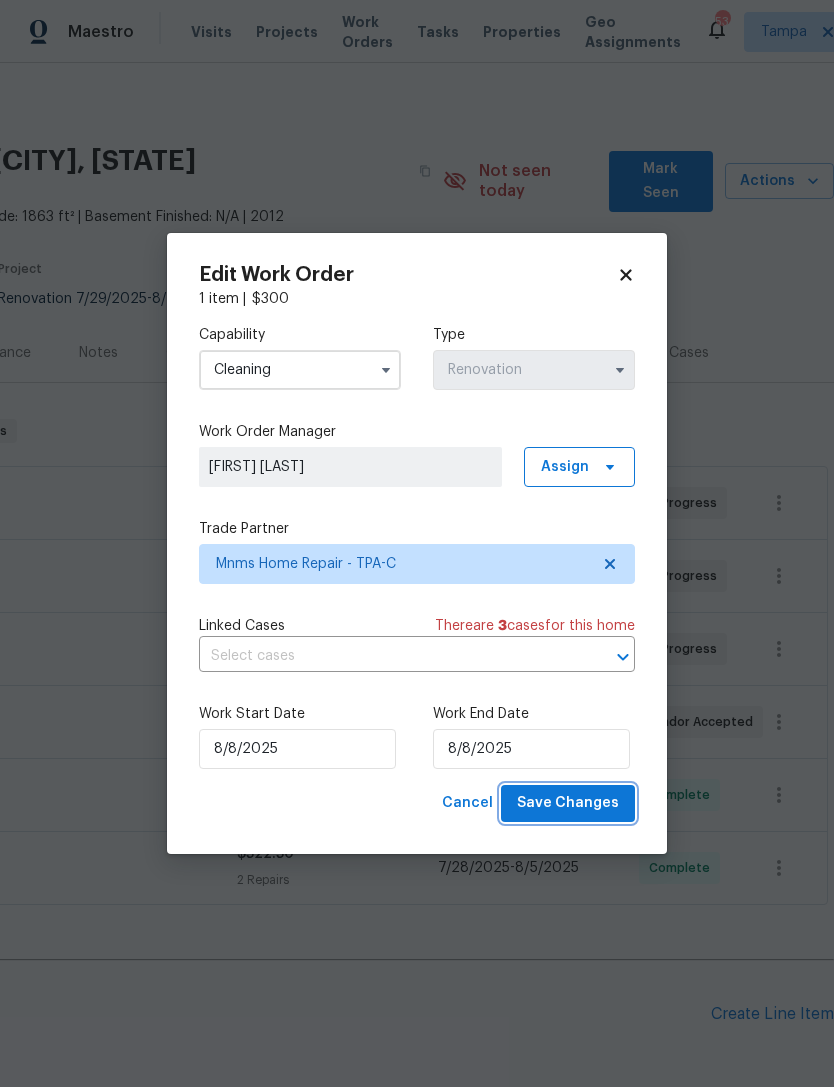 click on "Save Changes" at bounding box center [568, 803] 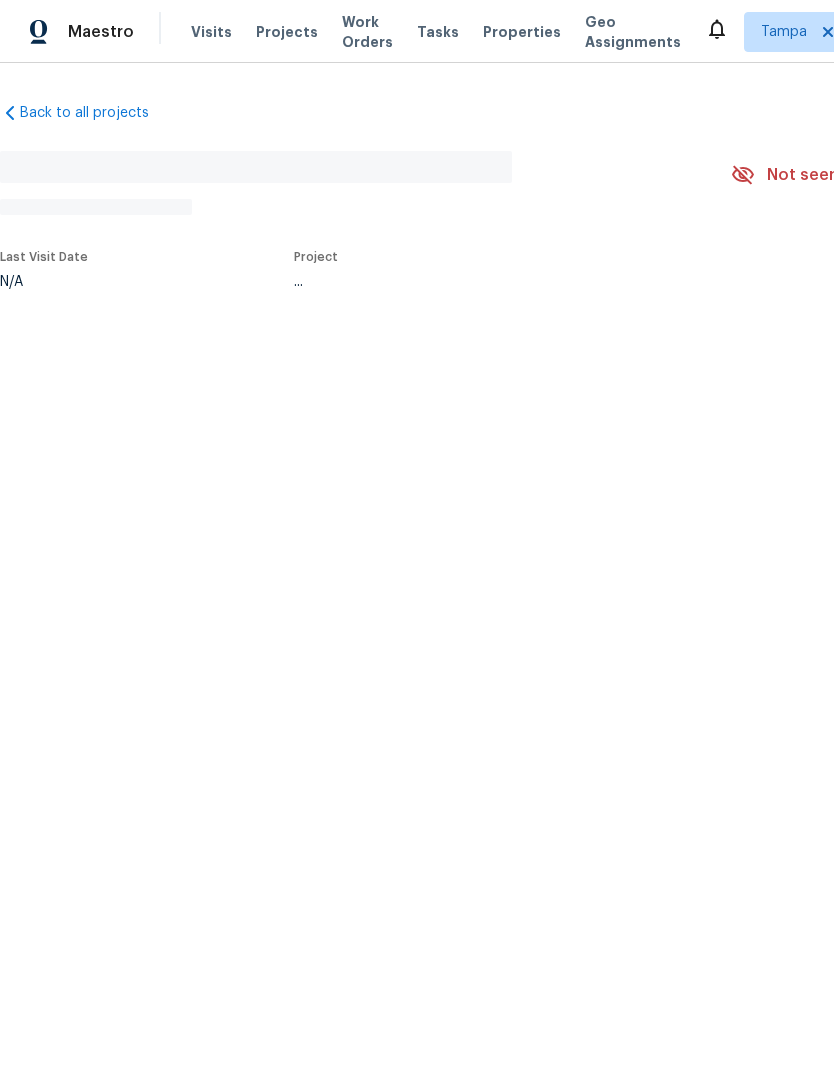 scroll, scrollTop: 0, scrollLeft: 0, axis: both 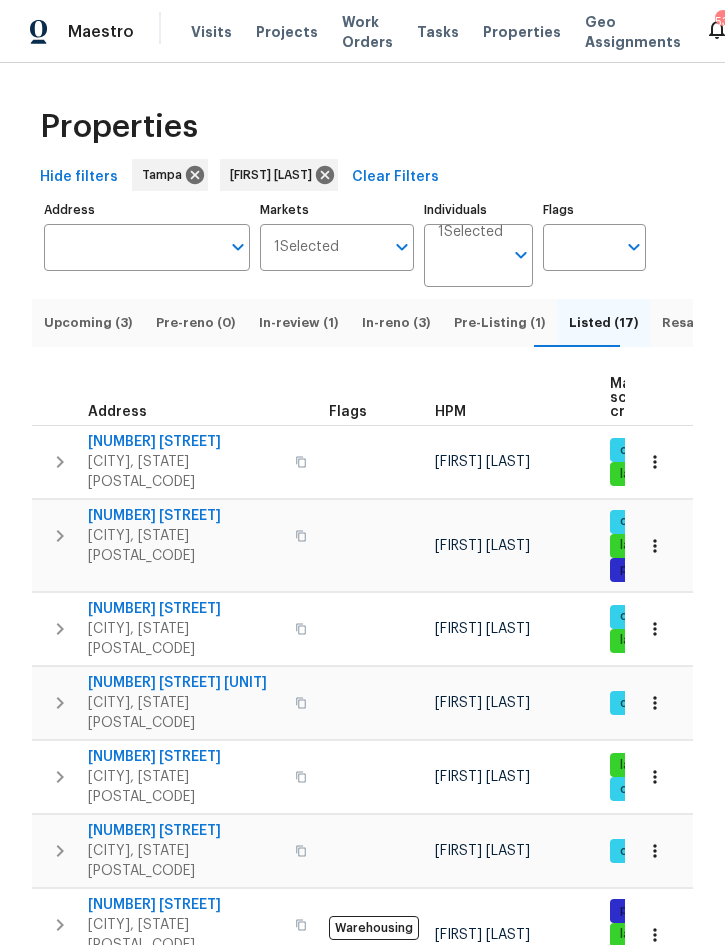 click on "Resale (19)" at bounding box center [697, 323] 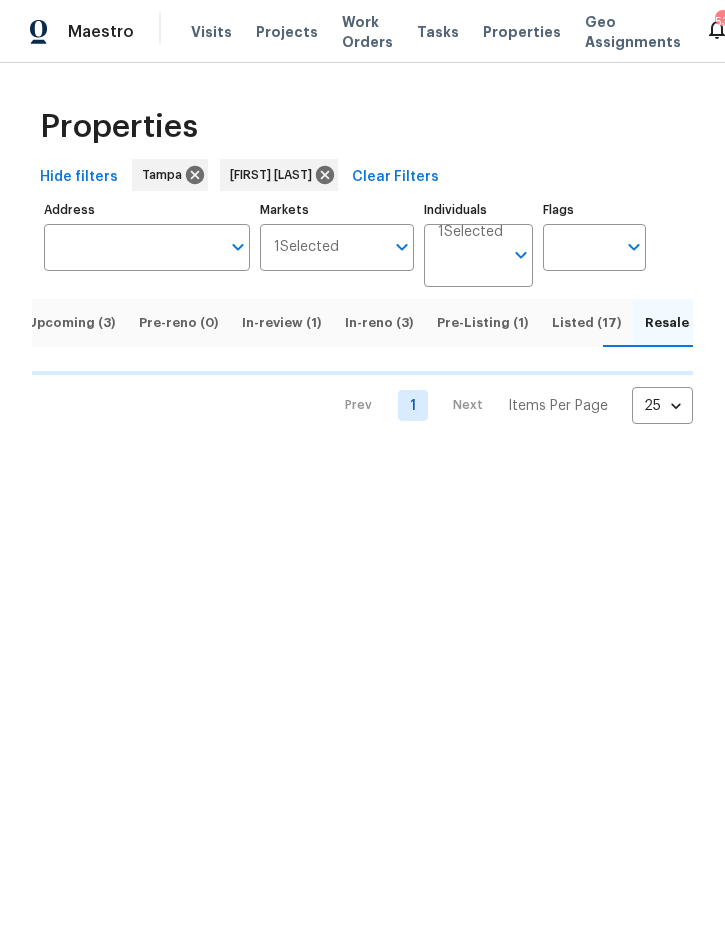 scroll, scrollTop: 0, scrollLeft: 17, axis: horizontal 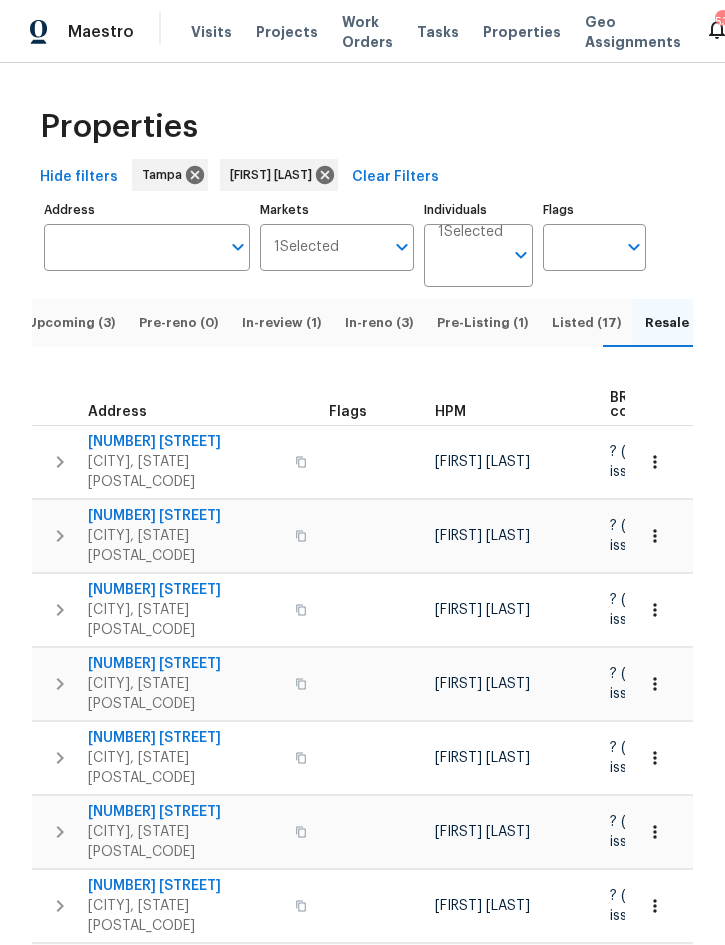 click on "Upcoming (3)" at bounding box center [71, 323] 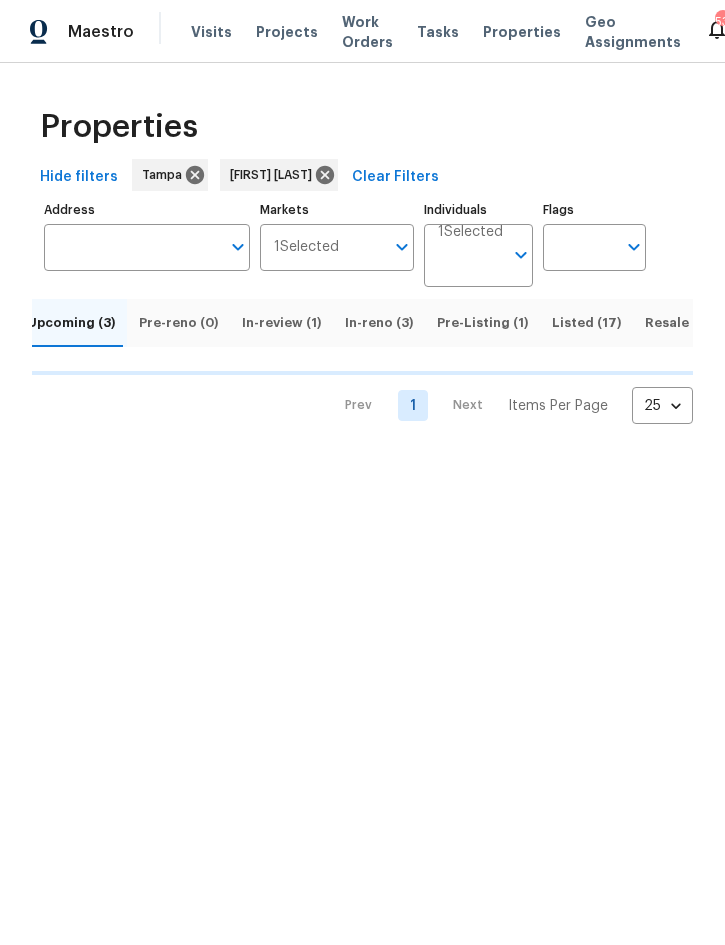 scroll, scrollTop: 0, scrollLeft: 0, axis: both 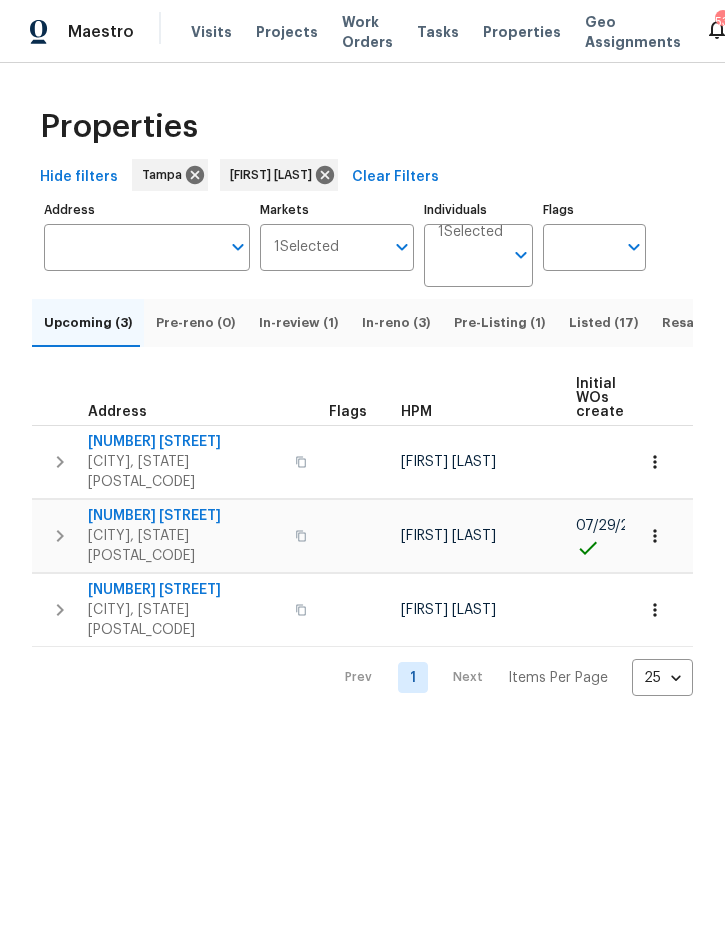 click on "In-review (1)" at bounding box center [298, 323] 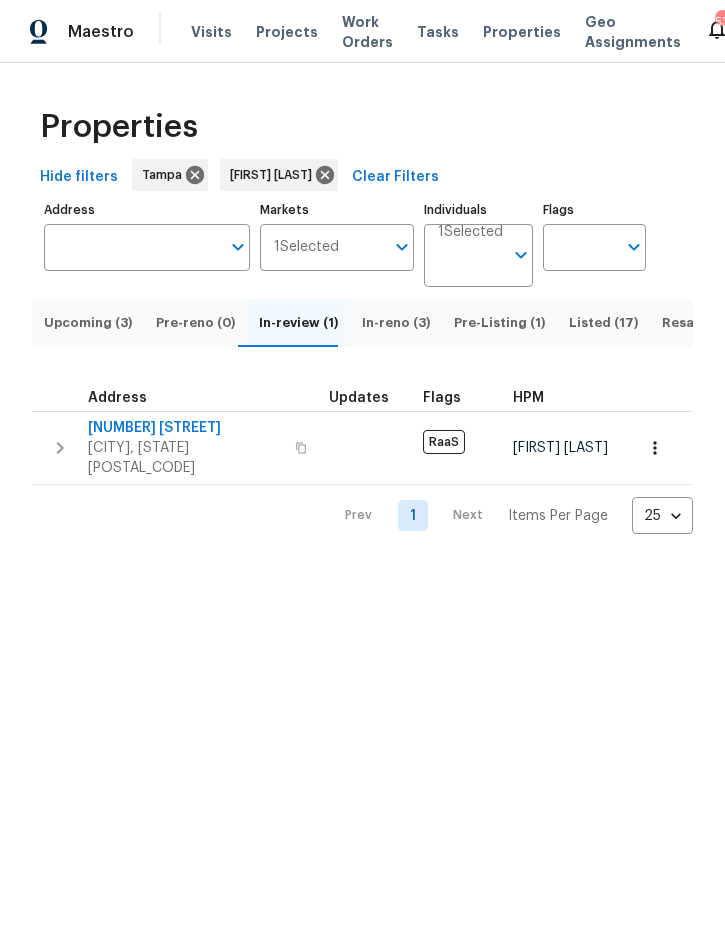 click on "In-reno (3)" at bounding box center (396, 323) 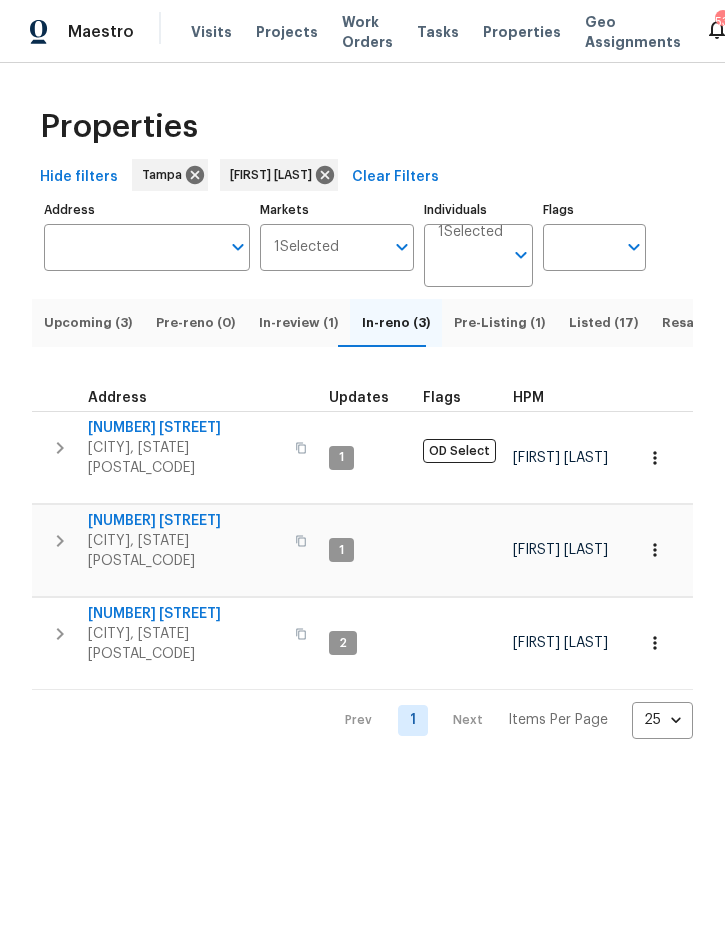 click 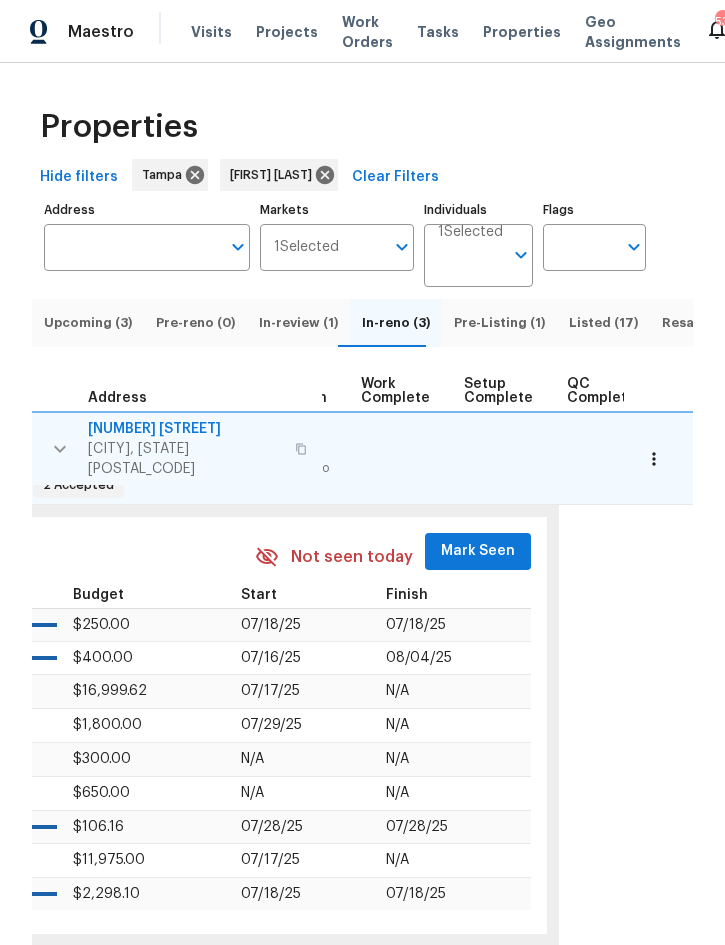 scroll, scrollTop: 0, scrollLeft: 1065, axis: horizontal 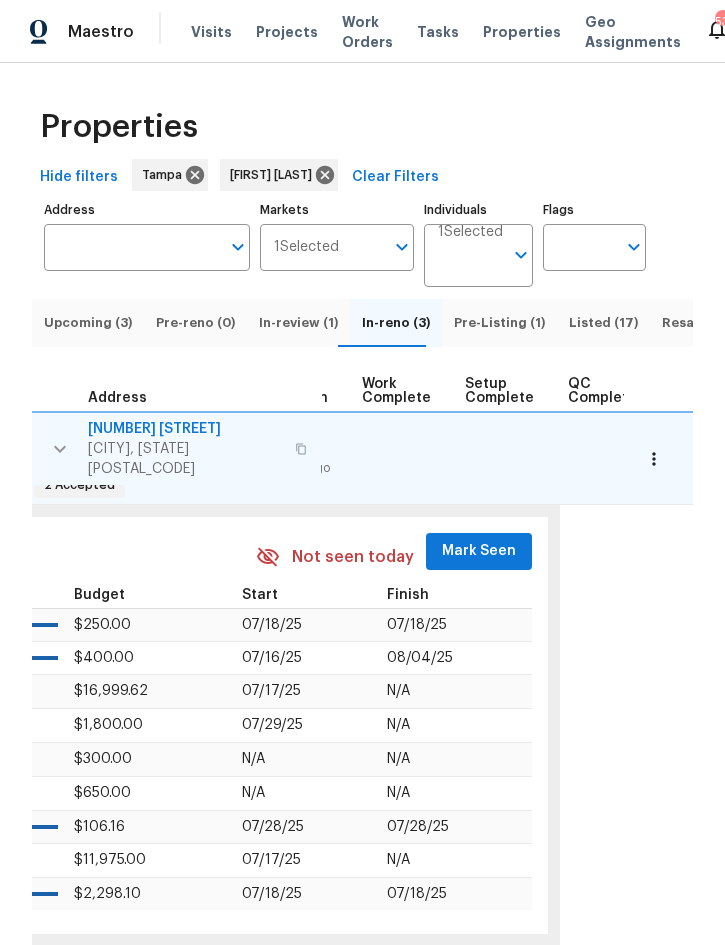 click on "Mark Seen" at bounding box center [479, 551] 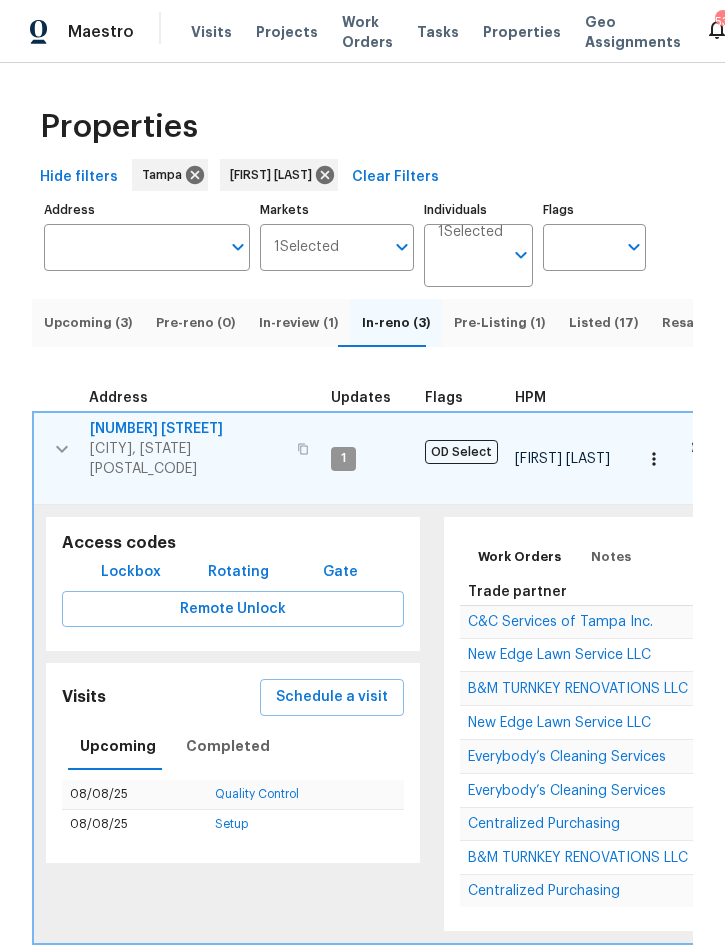 scroll, scrollTop: 16, scrollLeft: 0, axis: vertical 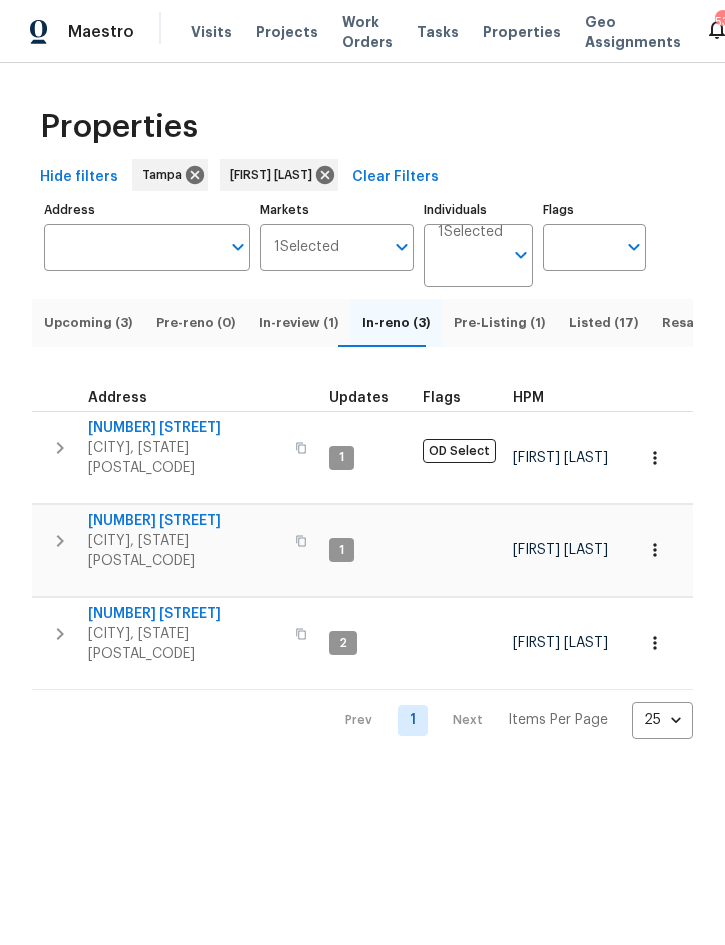 click 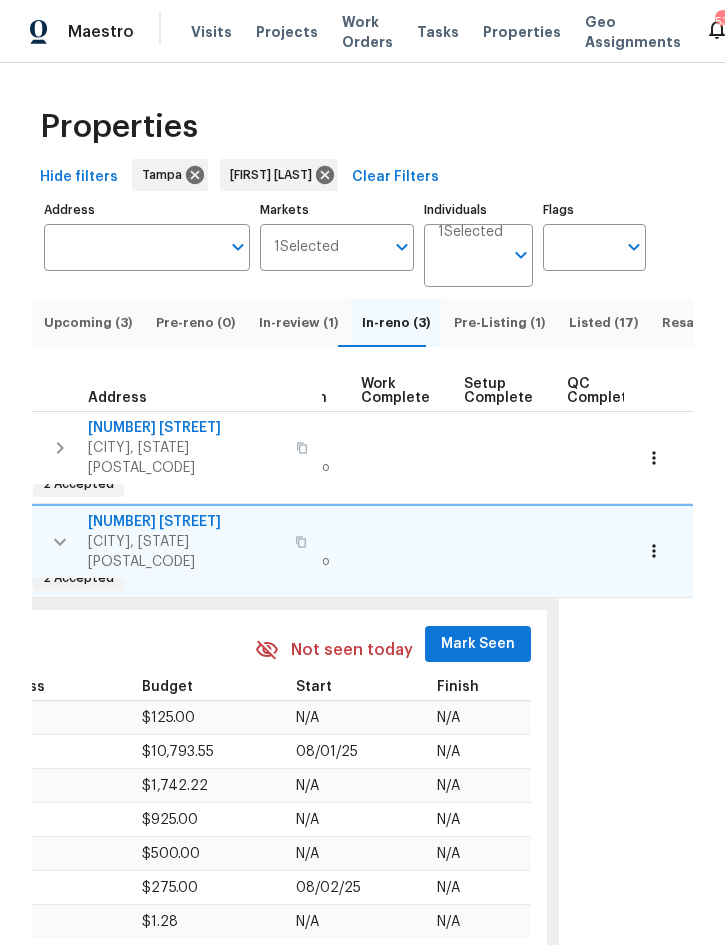 scroll, scrollTop: 0, scrollLeft: 1065, axis: horizontal 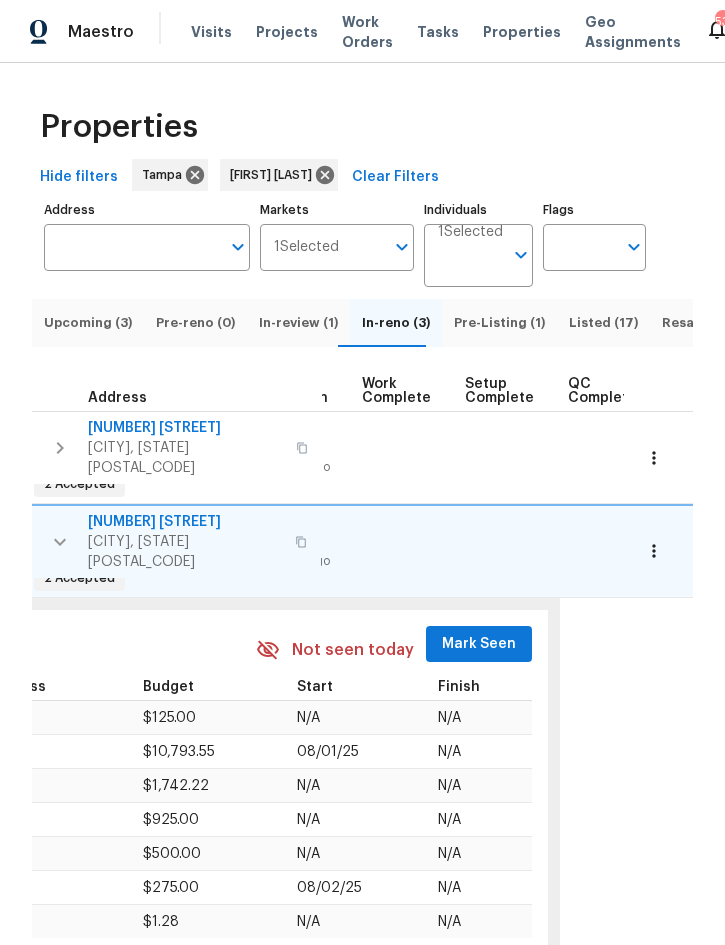 click on "Mark Seen" at bounding box center (479, 644) 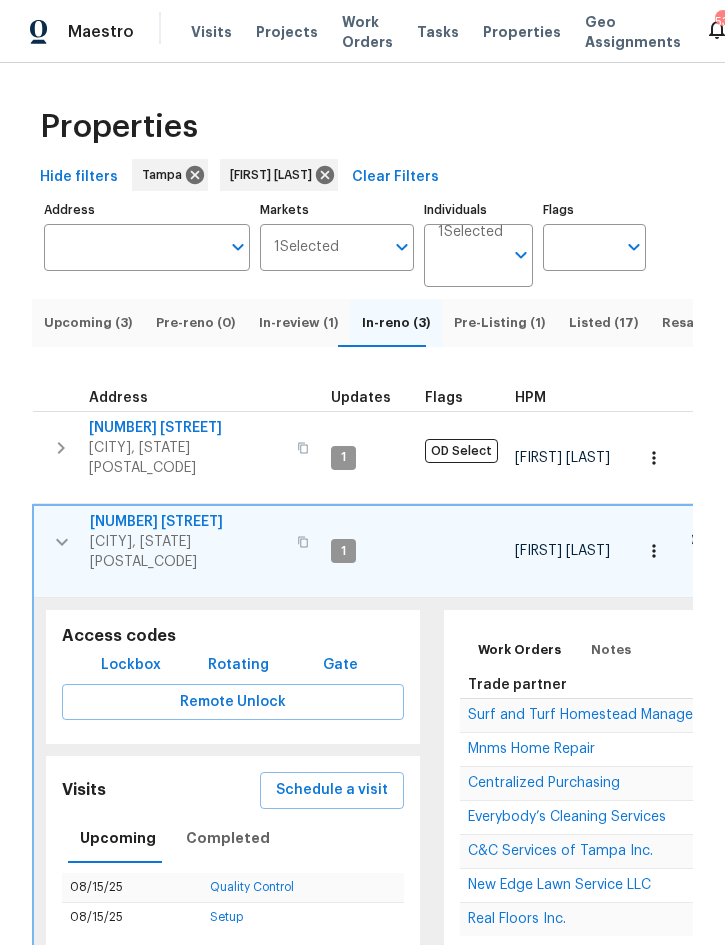 scroll, scrollTop: 16, scrollLeft: -1, axis: both 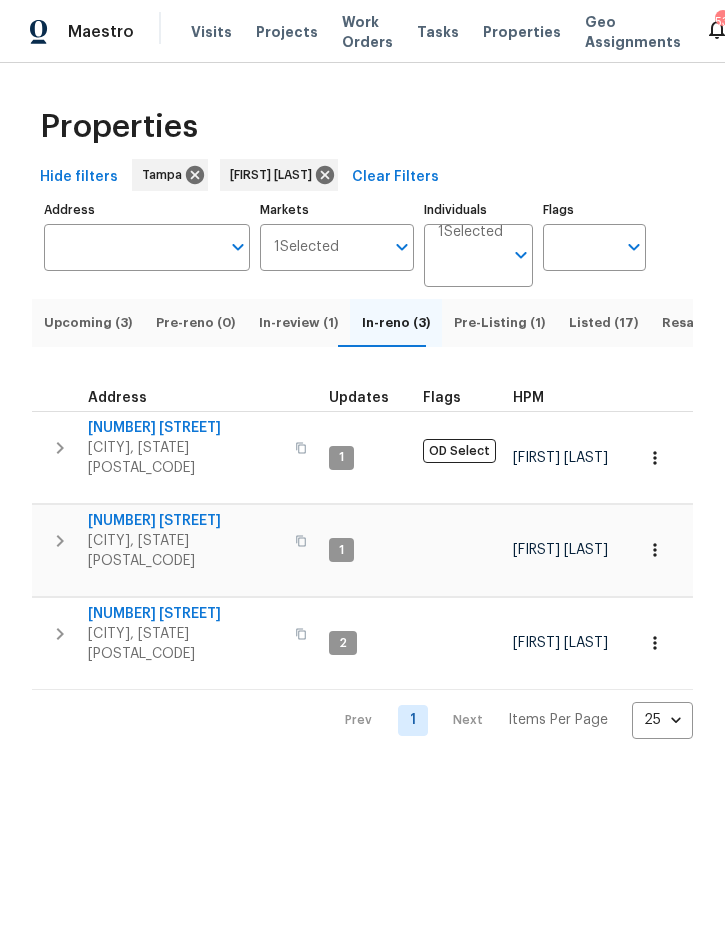 click 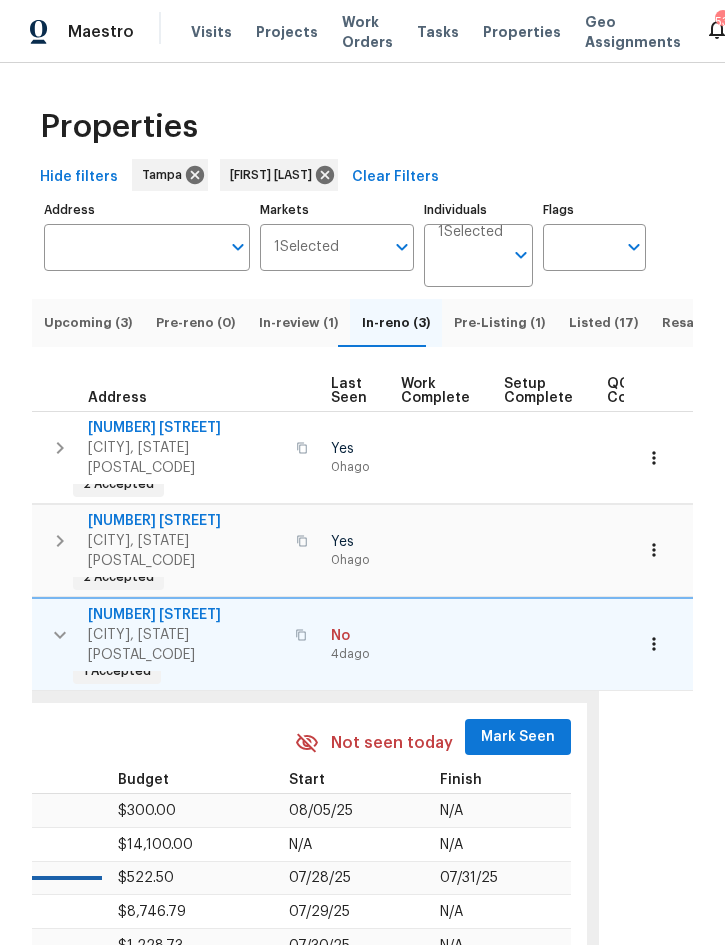 scroll, scrollTop: 0, scrollLeft: 1027, axis: horizontal 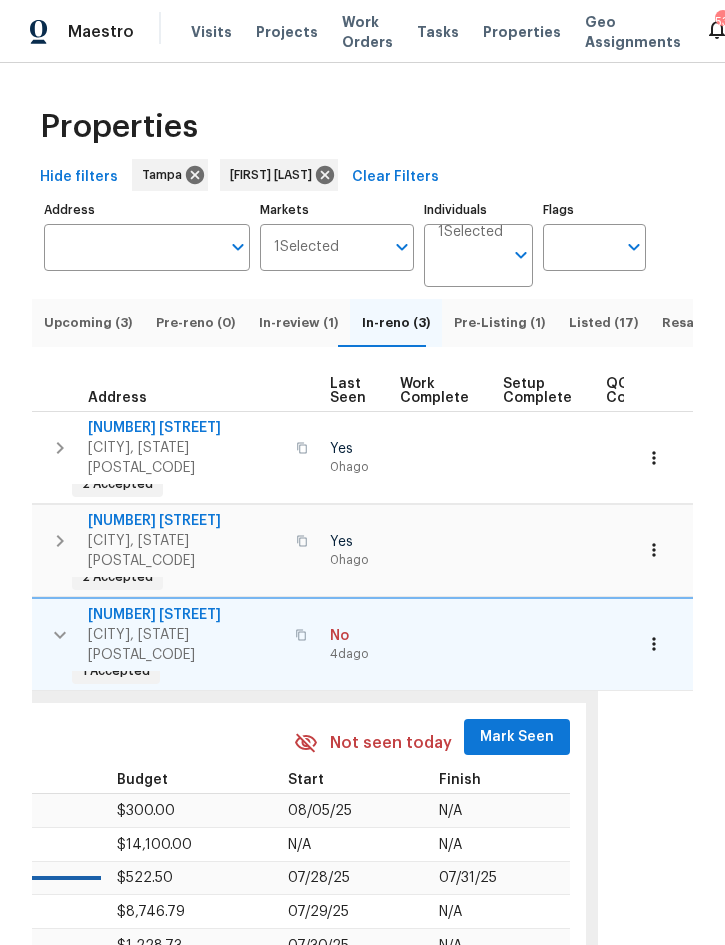 click on "Mark Seen" at bounding box center [517, 737] 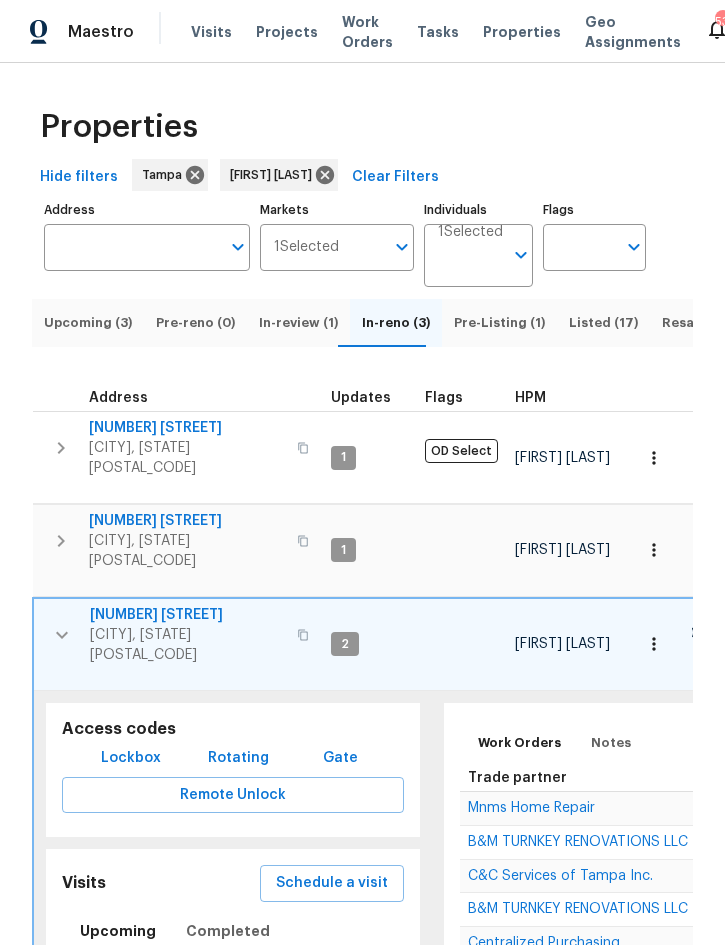 scroll, scrollTop: 0, scrollLeft: 0, axis: both 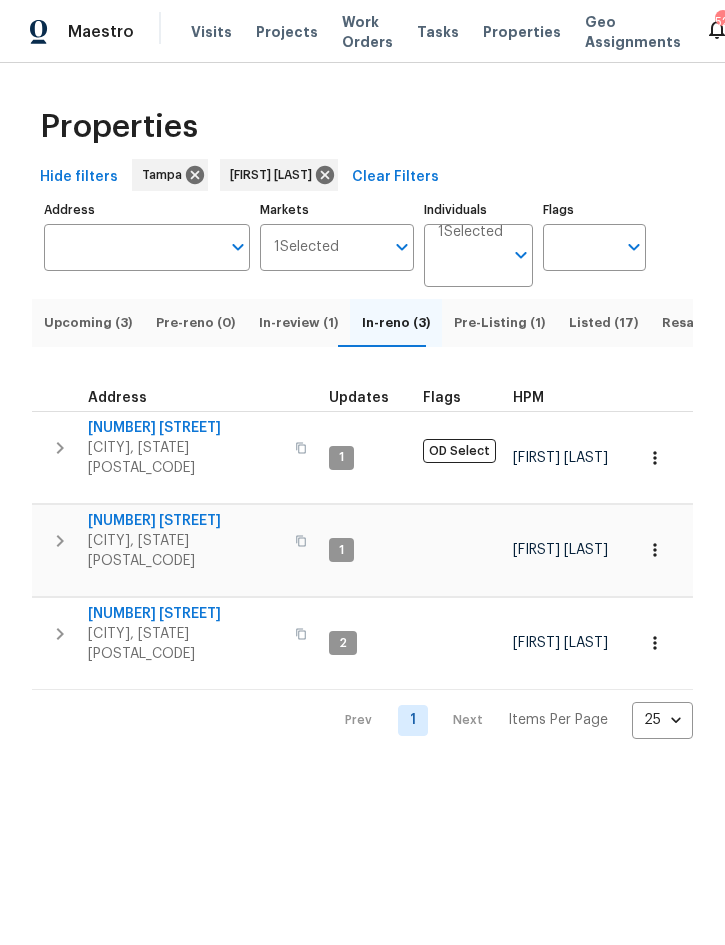 click on "Upcoming (3)" at bounding box center (88, 323) 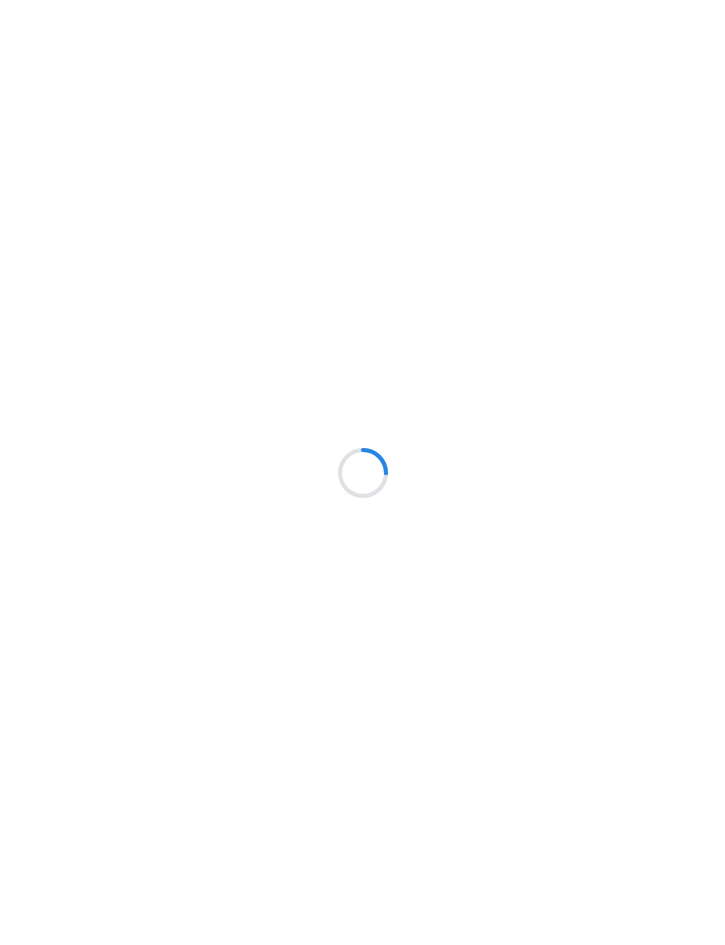 scroll, scrollTop: 0, scrollLeft: 0, axis: both 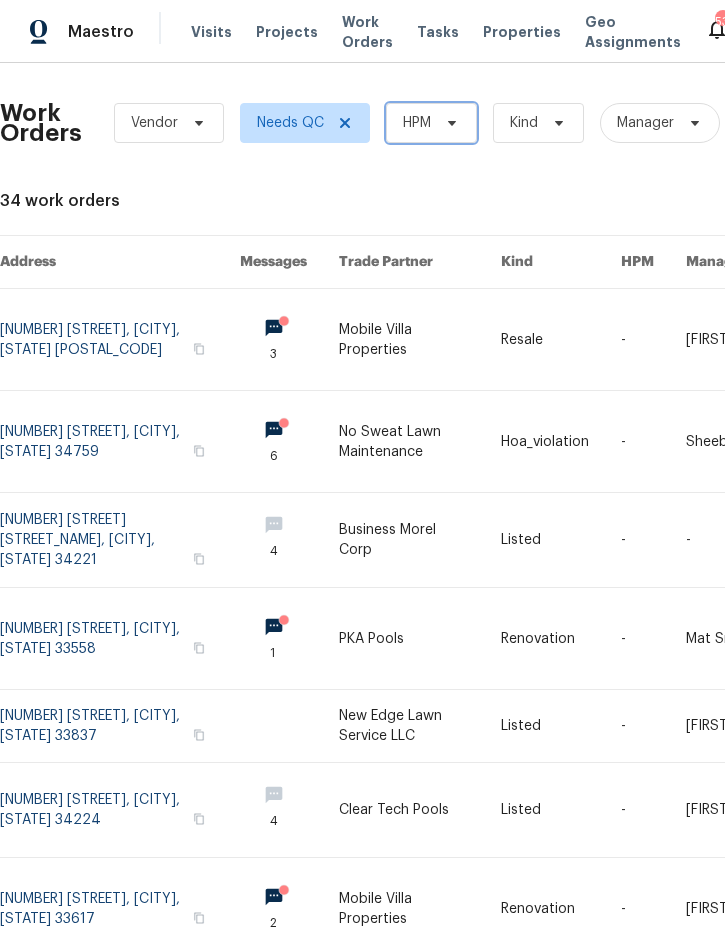 click on "HPM" at bounding box center [431, 123] 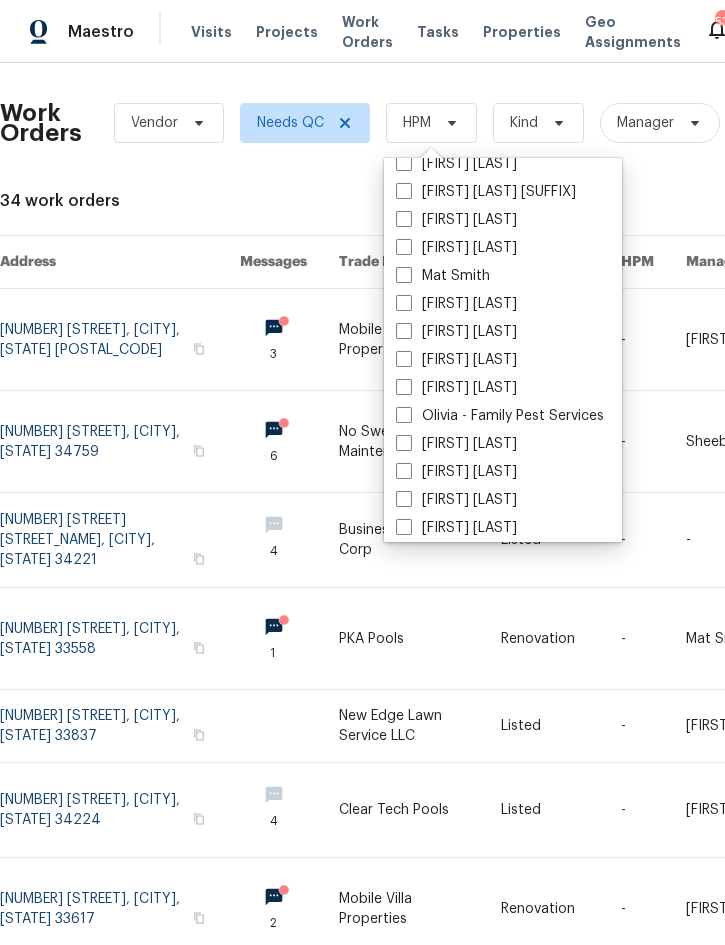 scroll, scrollTop: 211, scrollLeft: 0, axis: vertical 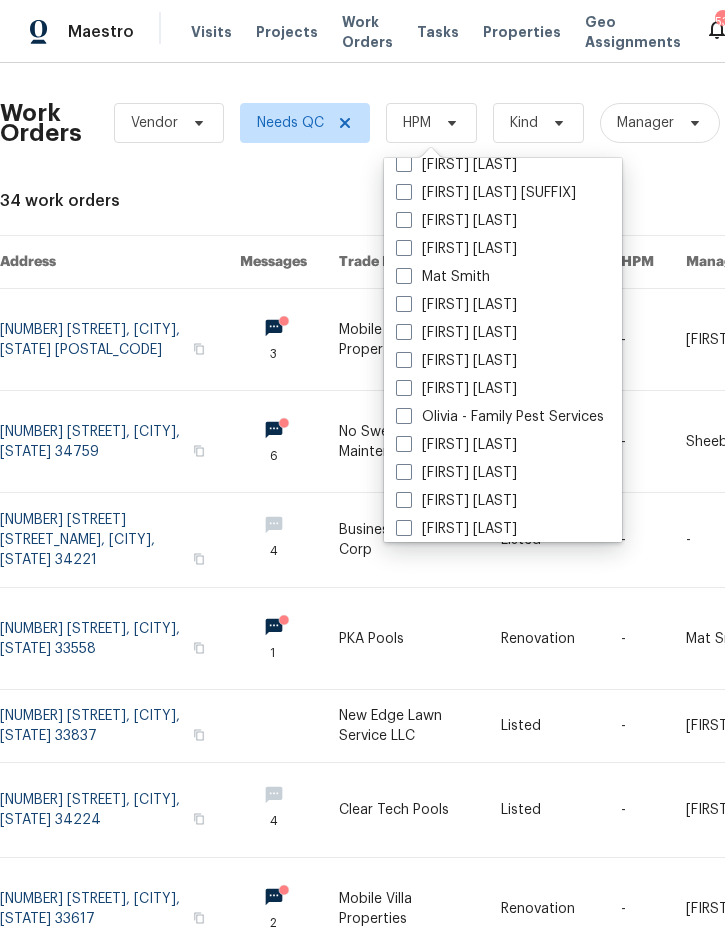 click on "[FIRST] [LAST]" at bounding box center (456, 389) 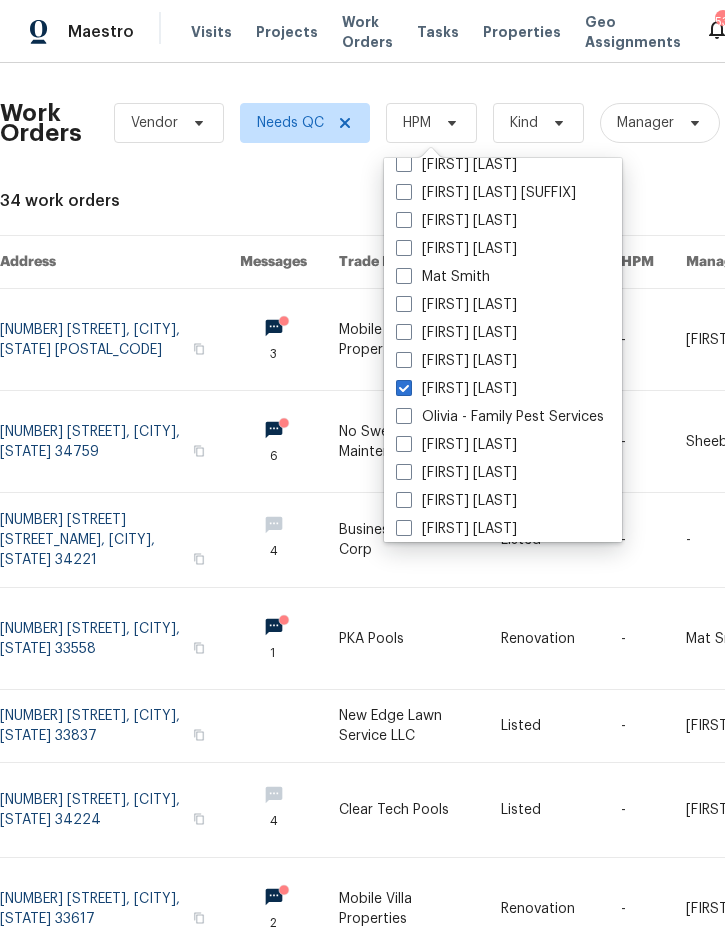 checkbox on "true" 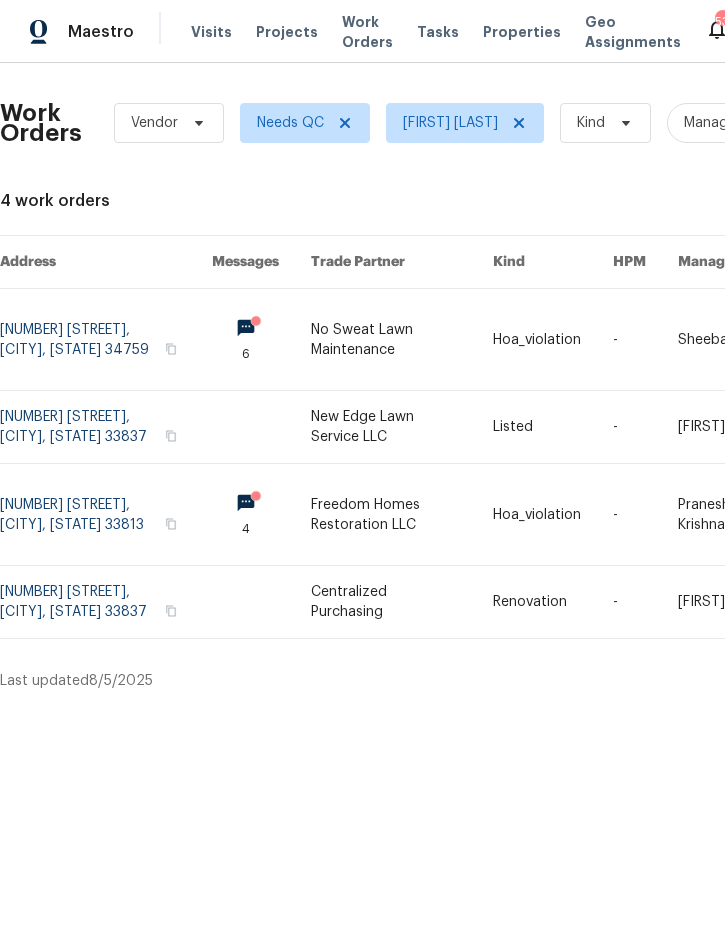 scroll, scrollTop: 0, scrollLeft: 0, axis: both 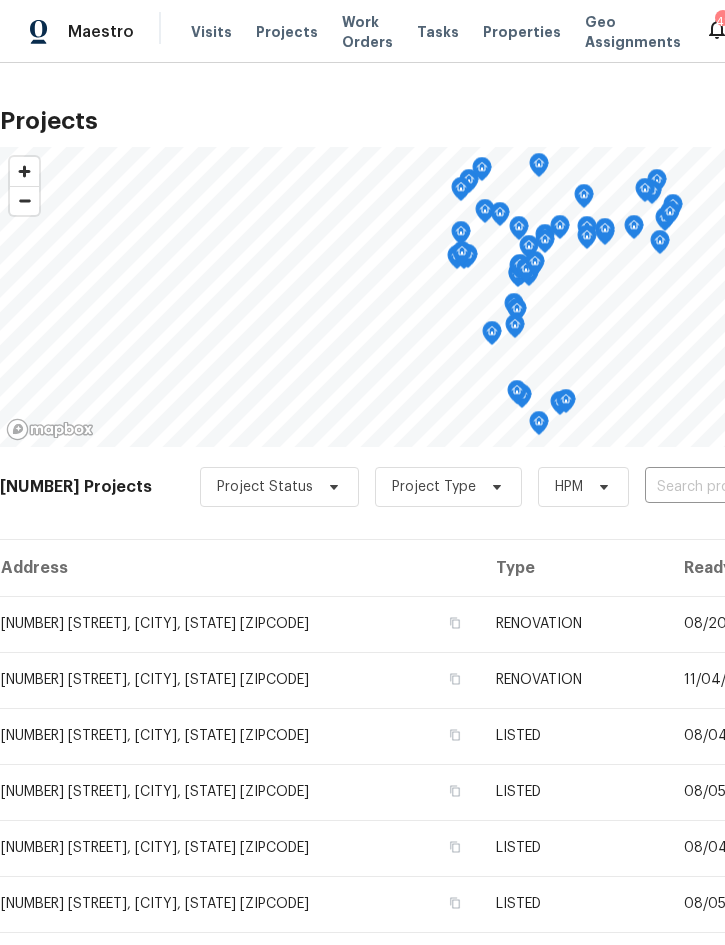 click at bounding box center [759, 487] 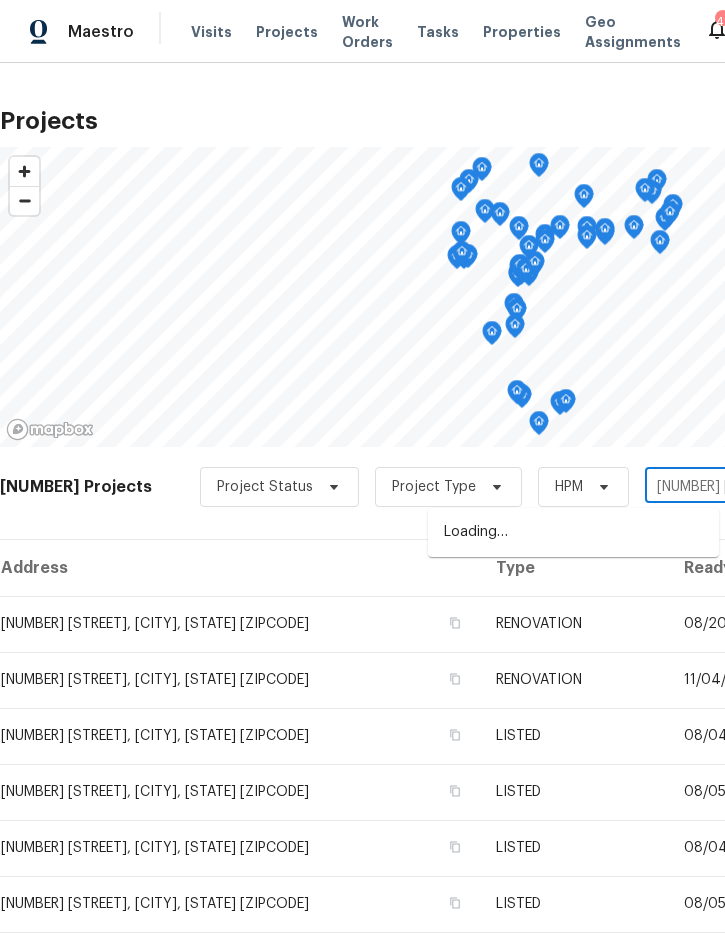 type on "[NUMBER] [STREET]" 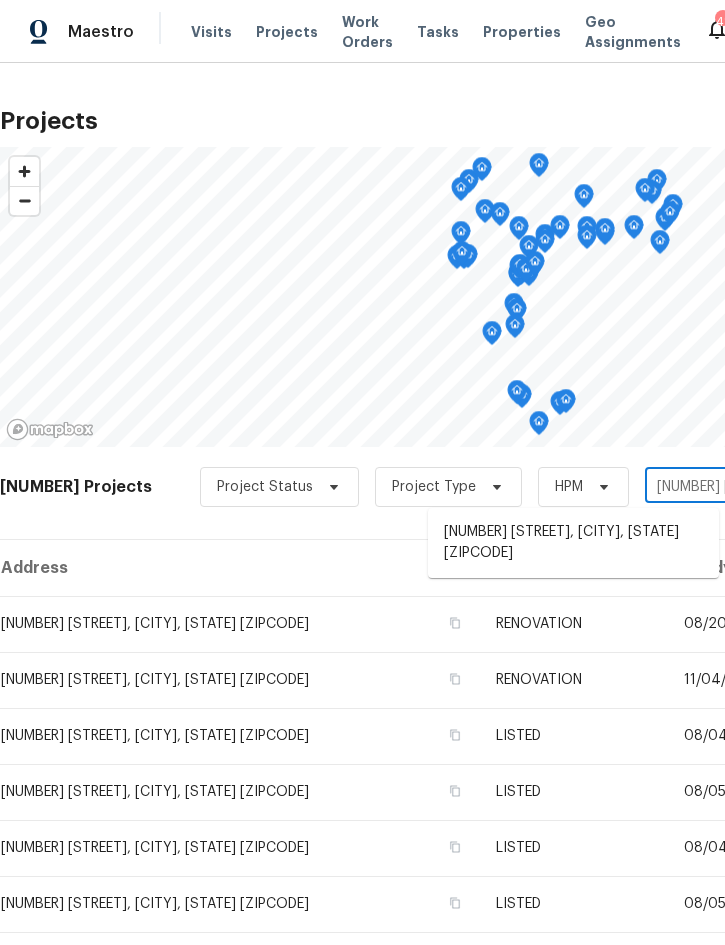 click on "944 Brooklet Dr, Davenport, FL 33837" at bounding box center [573, 543] 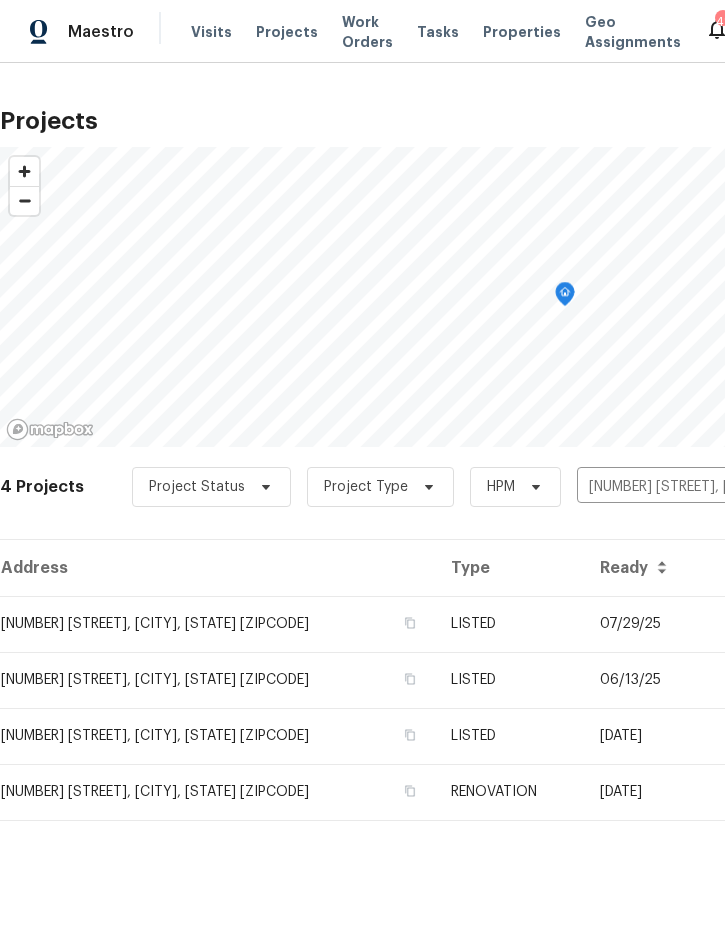 click on "07/29/25" at bounding box center (648, 624) 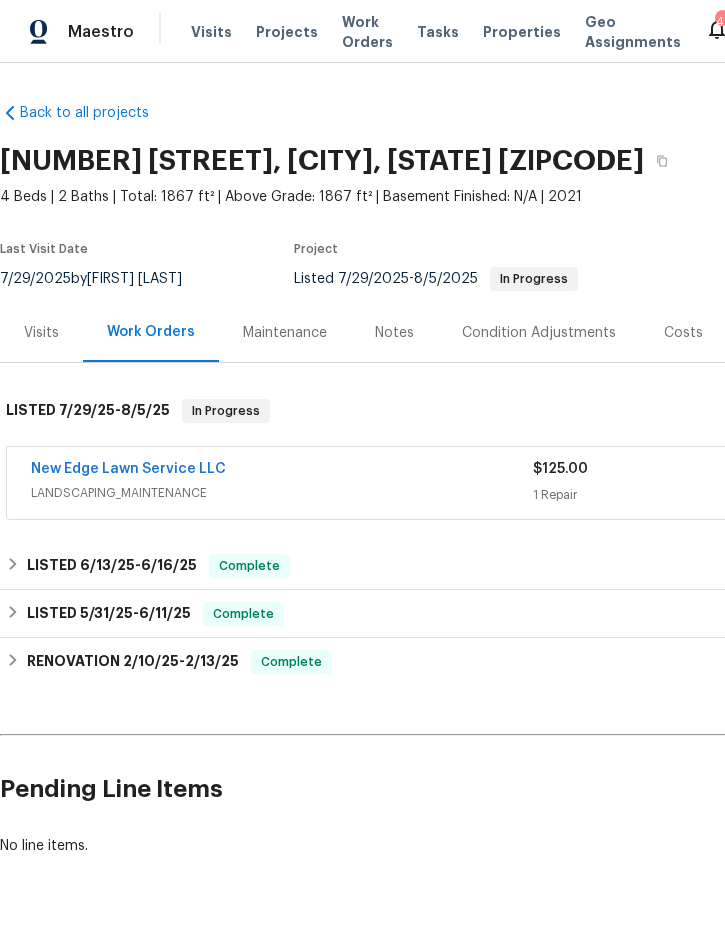 click on "New Edge Lawn Service LLC" at bounding box center [282, 471] 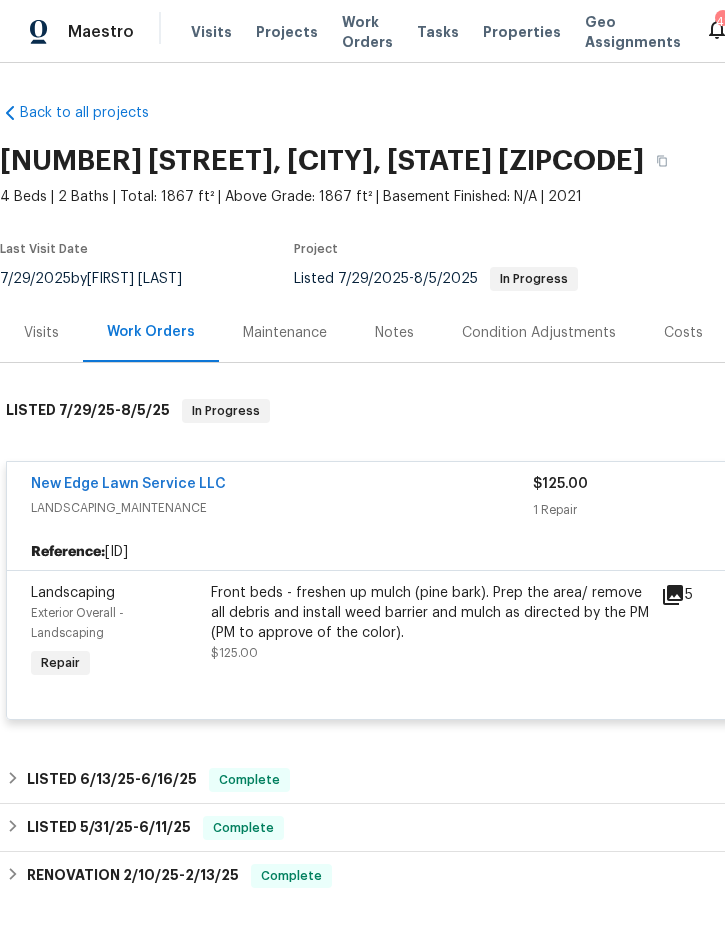 click on "Front beds - freshen up mulch (pine bark). Prep the area/ remove all debris and install weed barrier and mulch as directed by the PM (PM to approve of the color)." at bounding box center [430, 613] 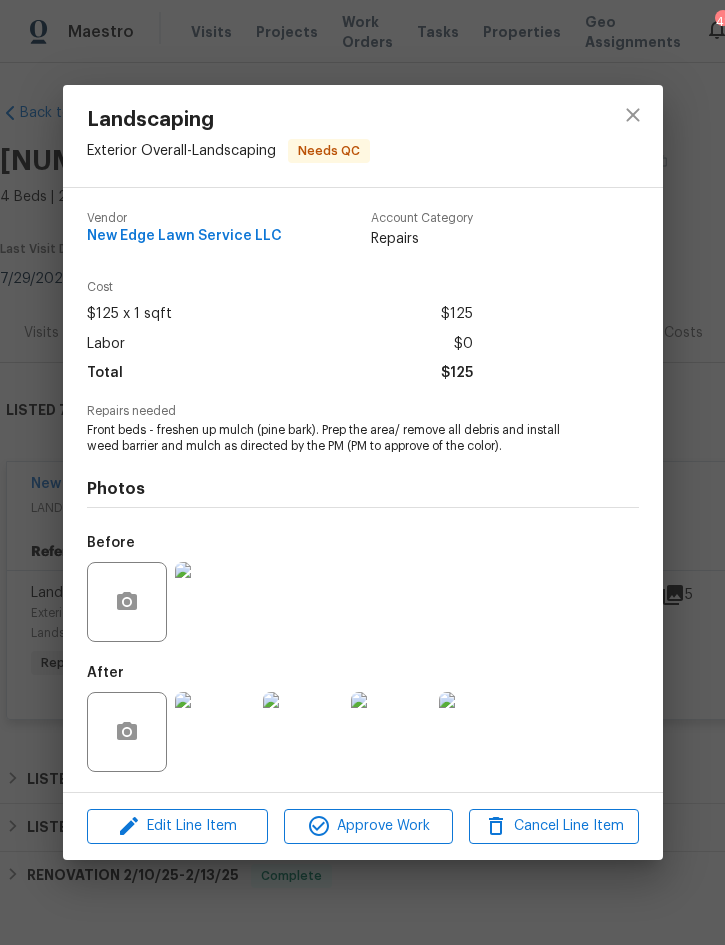 click at bounding box center (215, 732) 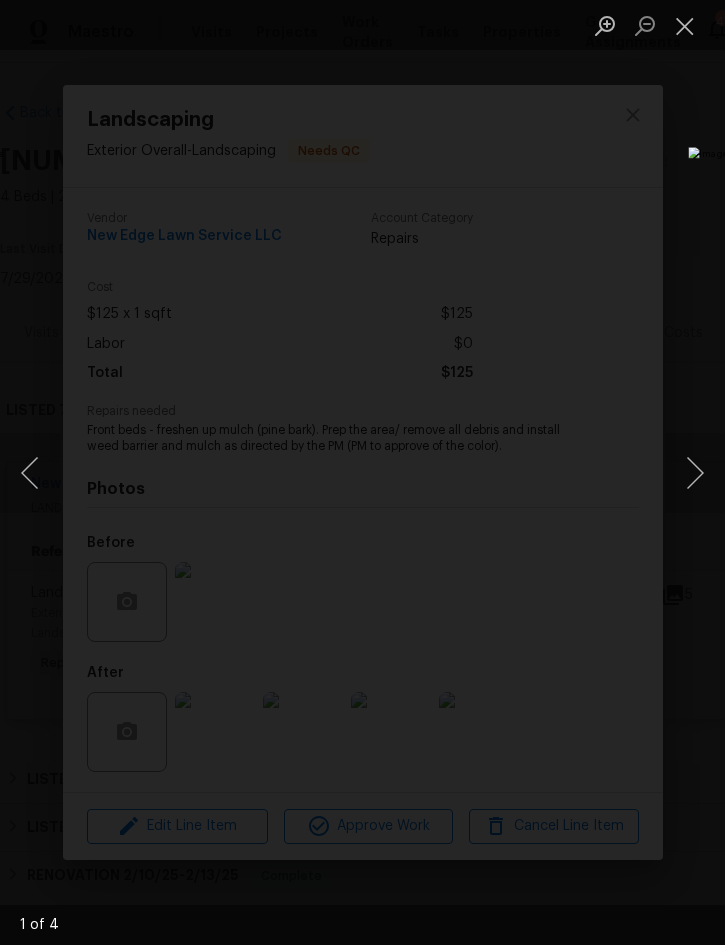 click at bounding box center (695, 473) 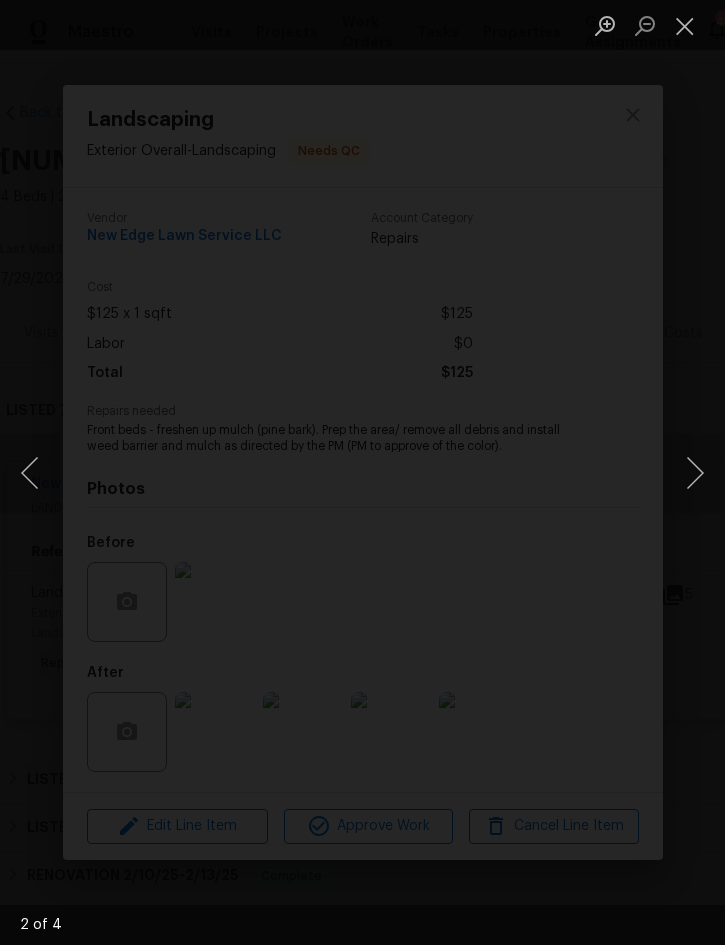 click at bounding box center (695, 473) 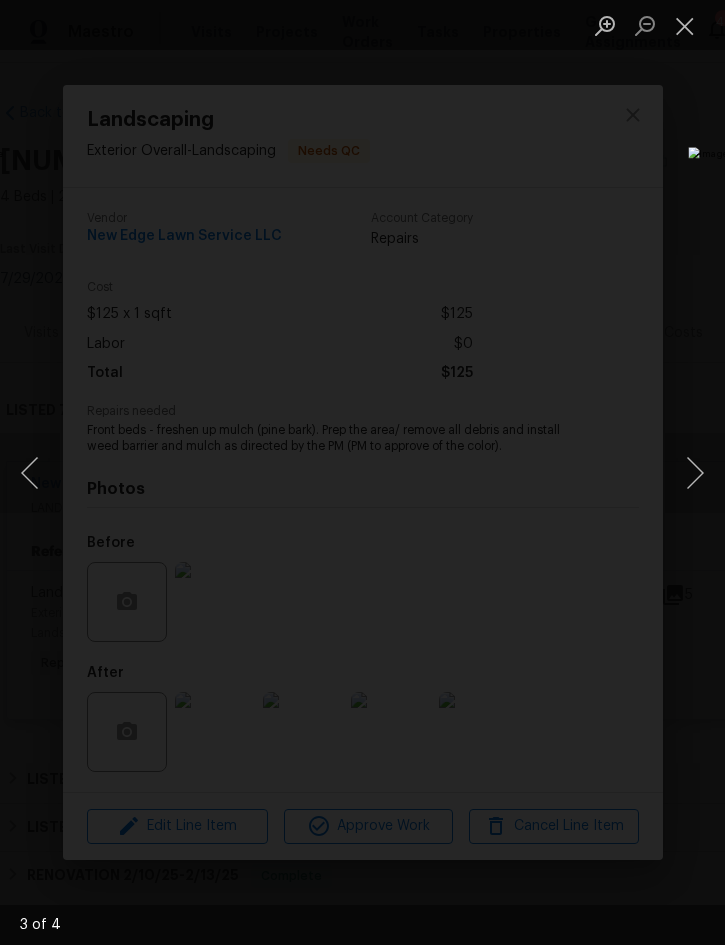 click at bounding box center (695, 473) 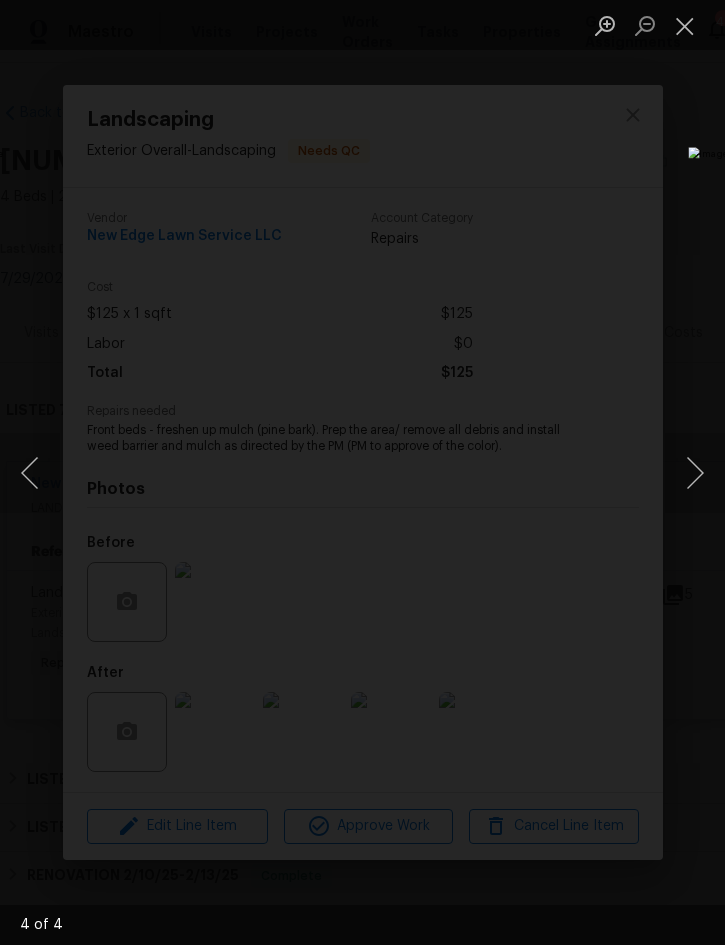 click at bounding box center (685, 25) 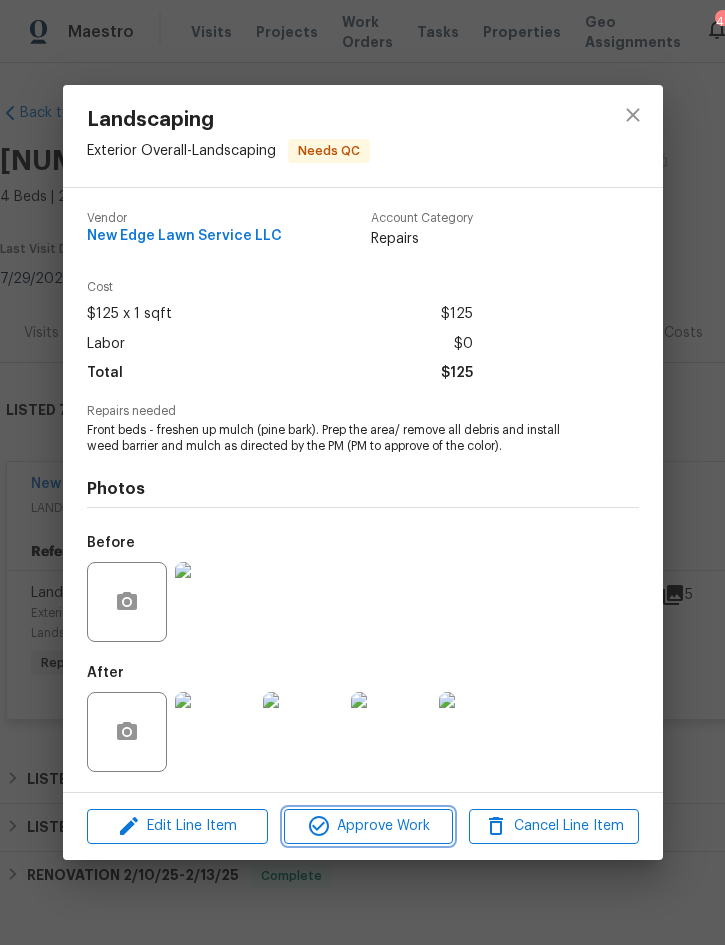 click on "Approve Work" at bounding box center (368, 826) 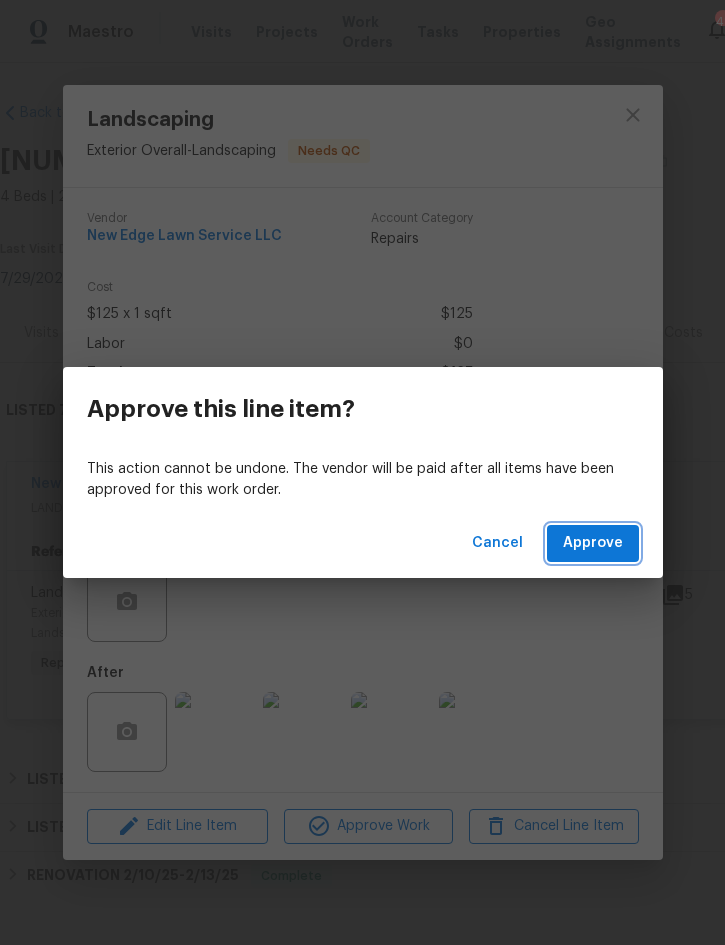 click on "Approve" at bounding box center (593, 543) 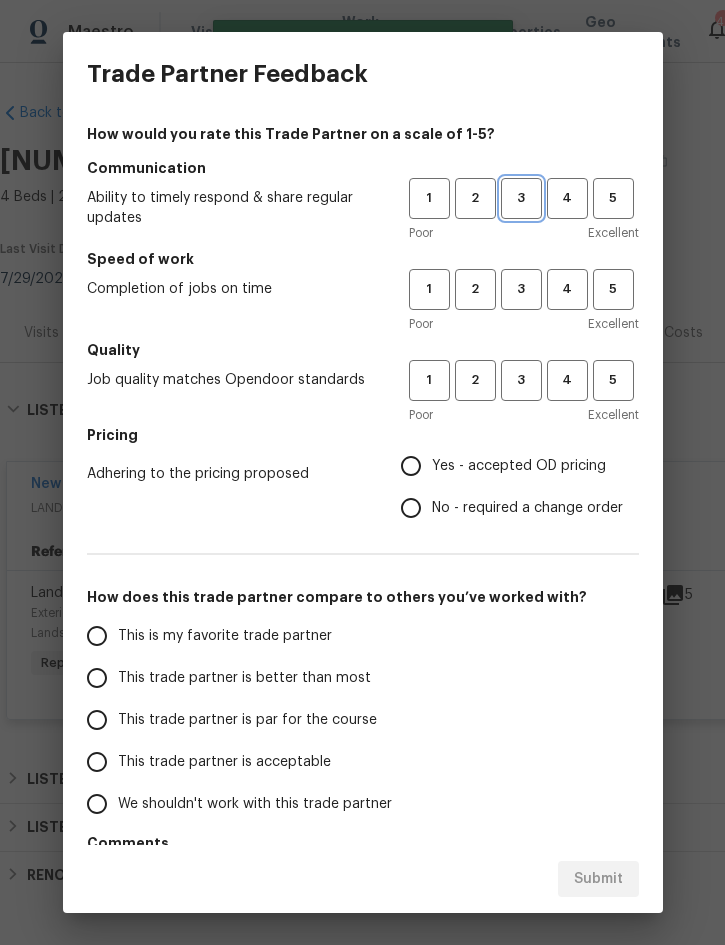 click on "3" at bounding box center (521, 198) 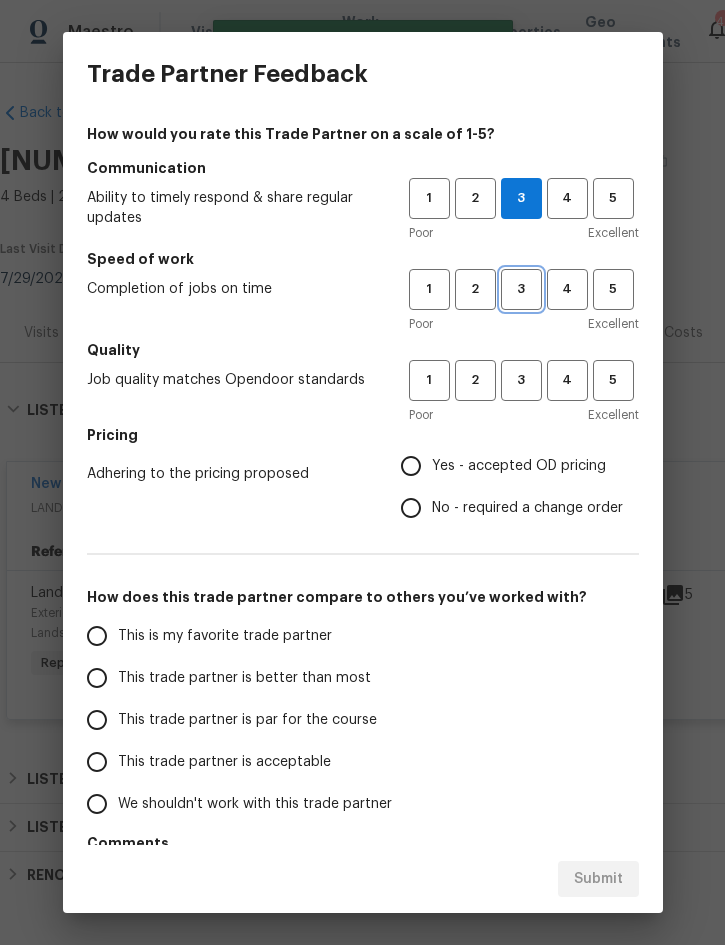 click on "3" at bounding box center [521, 289] 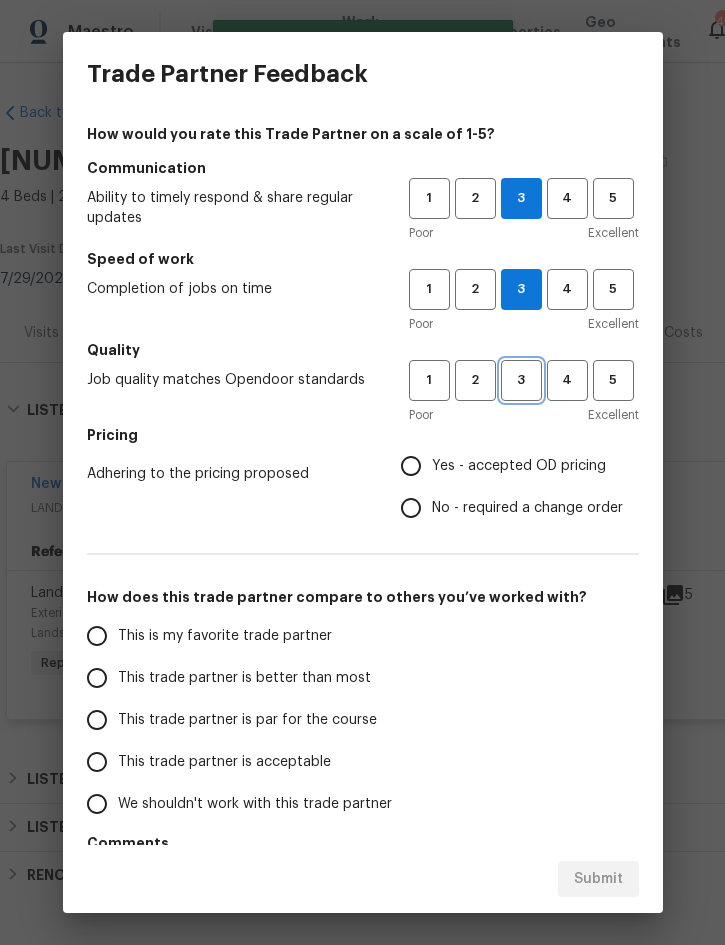 click on "3" at bounding box center (521, 380) 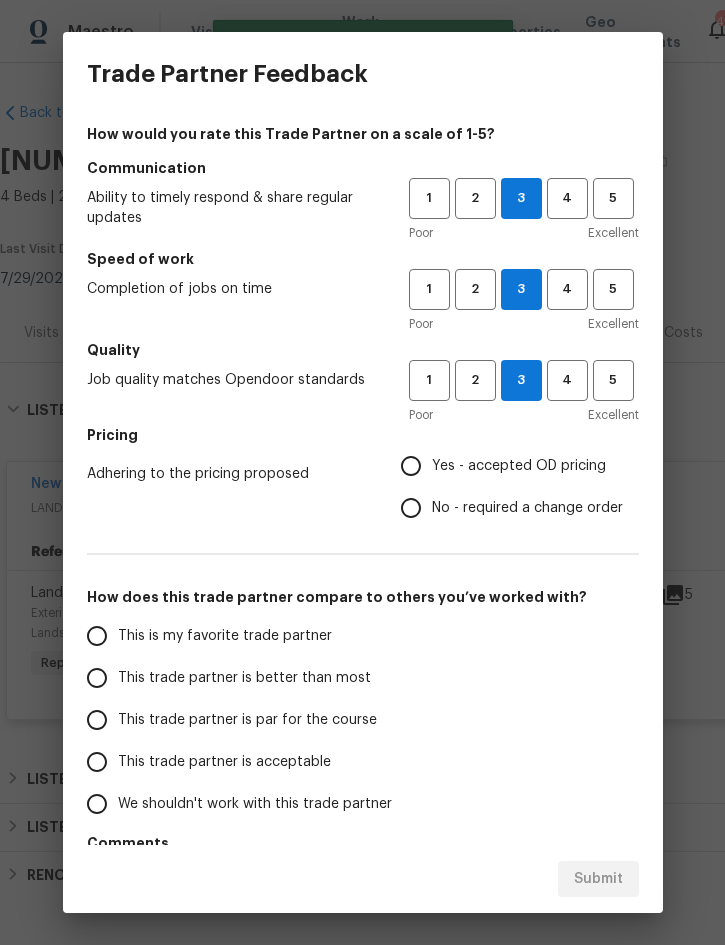 click on "Yes - accepted OD pricing" at bounding box center (506, 466) 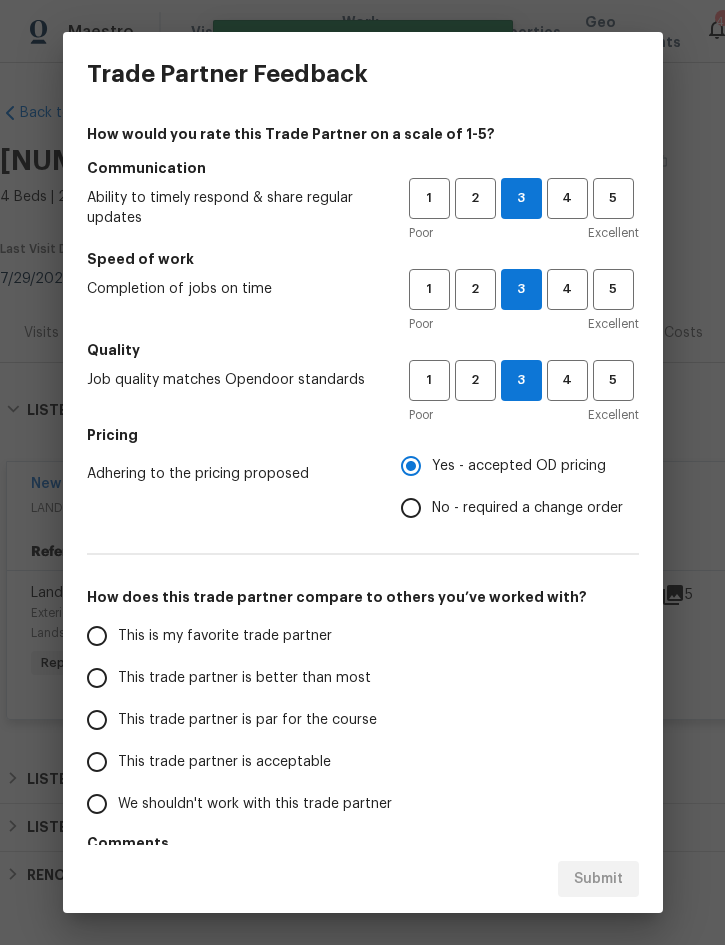 click on "This trade partner is better than most" at bounding box center (244, 678) 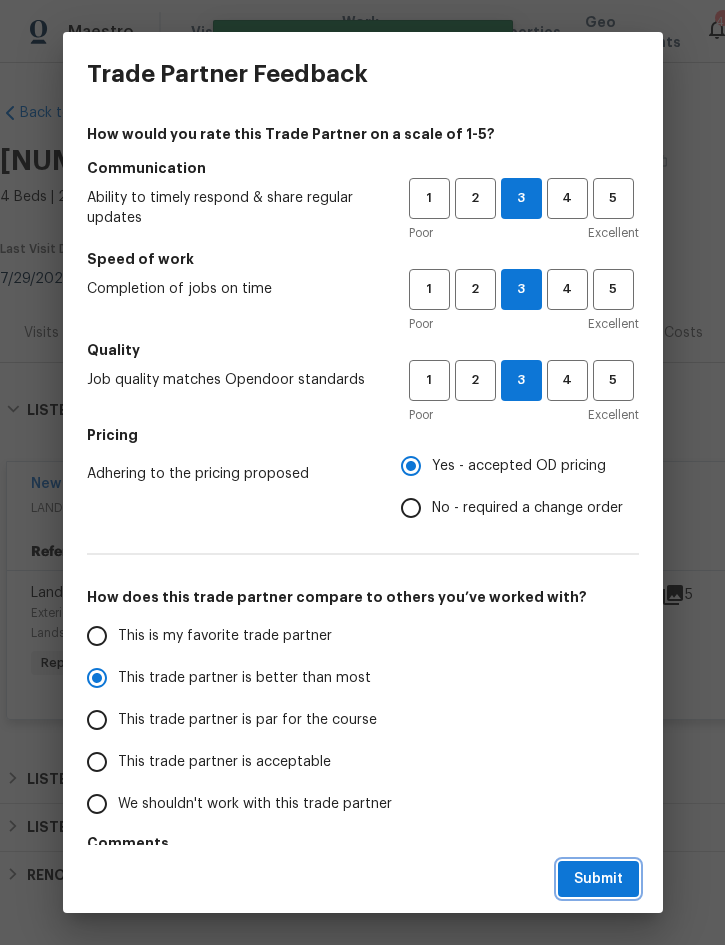 click on "Submit" at bounding box center (598, 879) 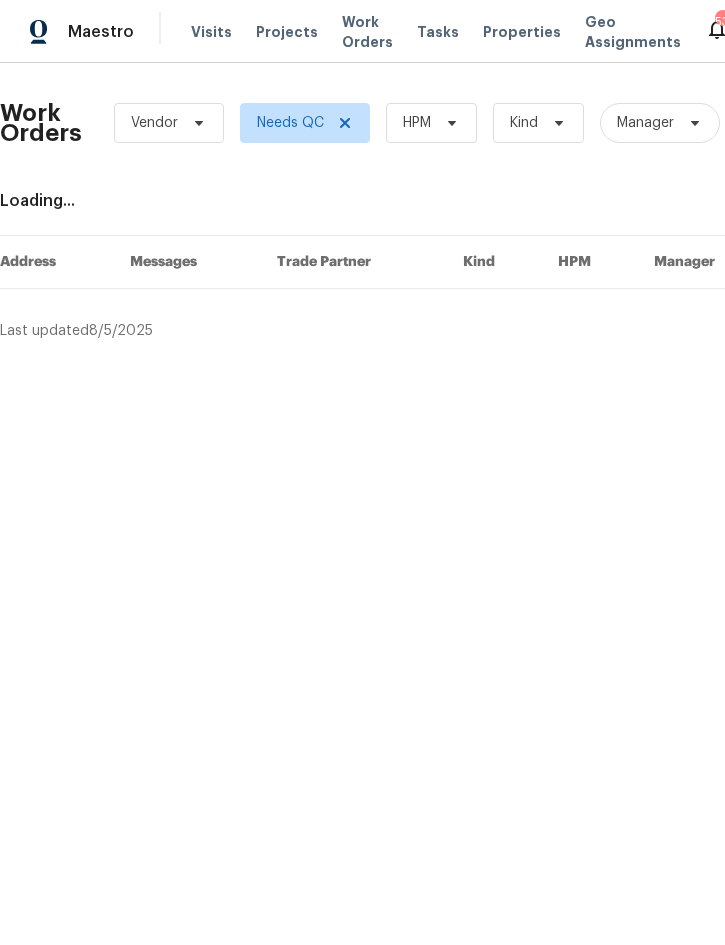 scroll, scrollTop: 0, scrollLeft: 0, axis: both 